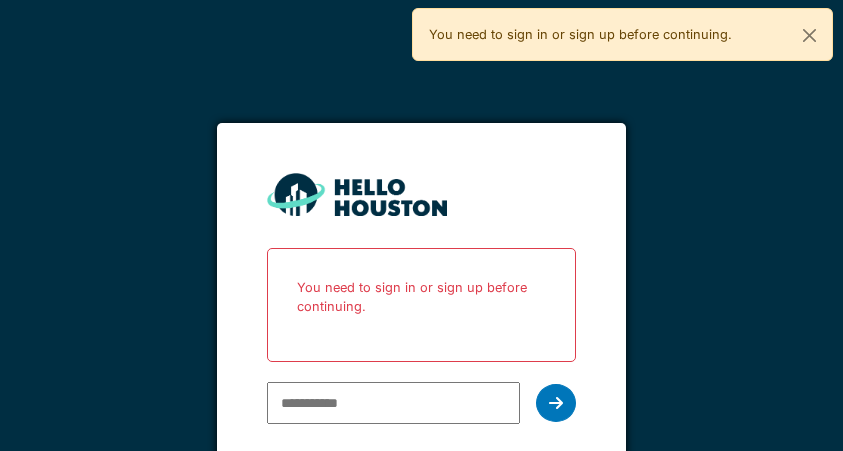 scroll, scrollTop: 0, scrollLeft: 0, axis: both 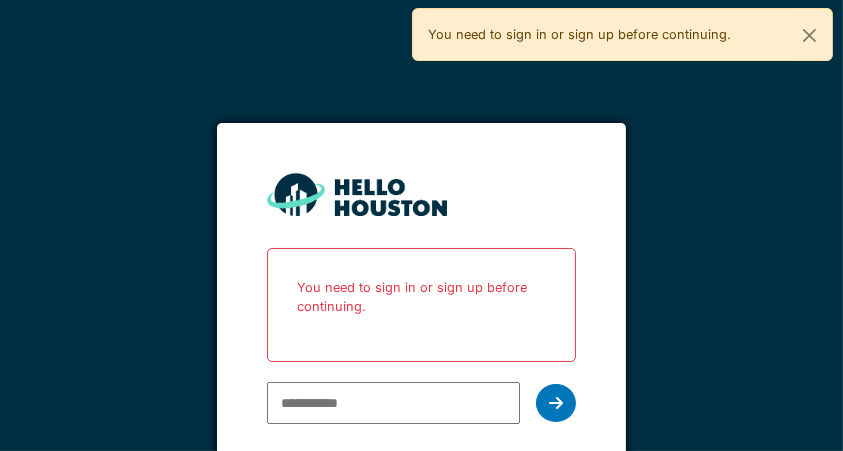 type on "**********" 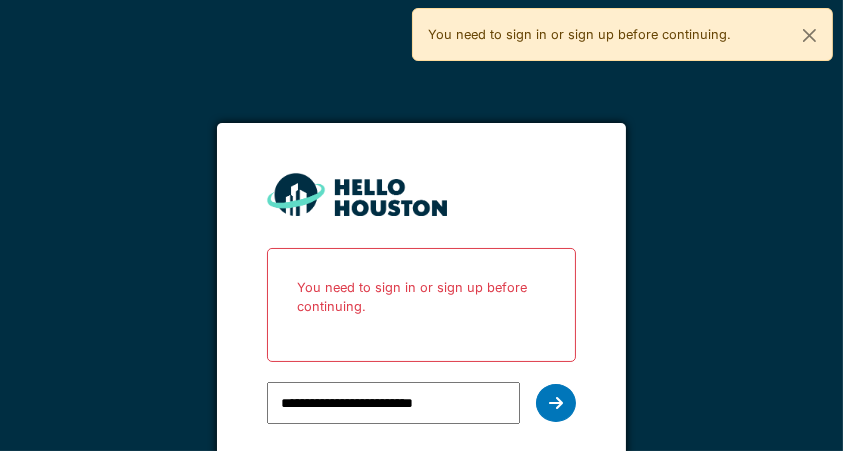 click at bounding box center [556, 403] 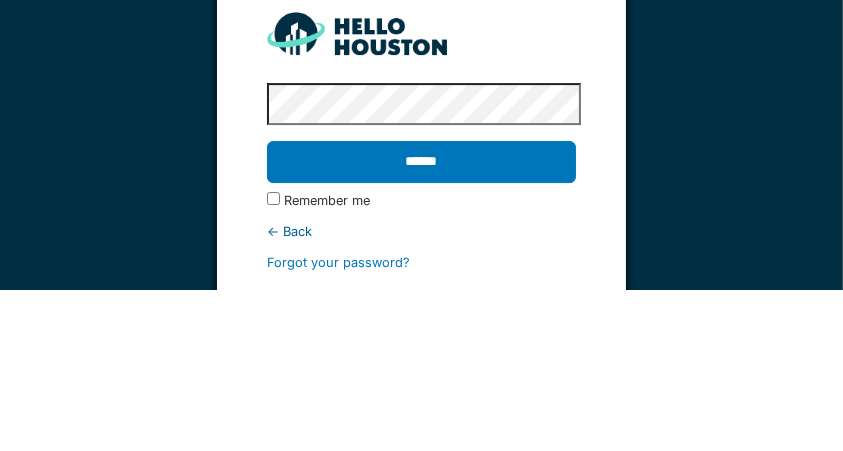 click on "******" at bounding box center [421, 323] 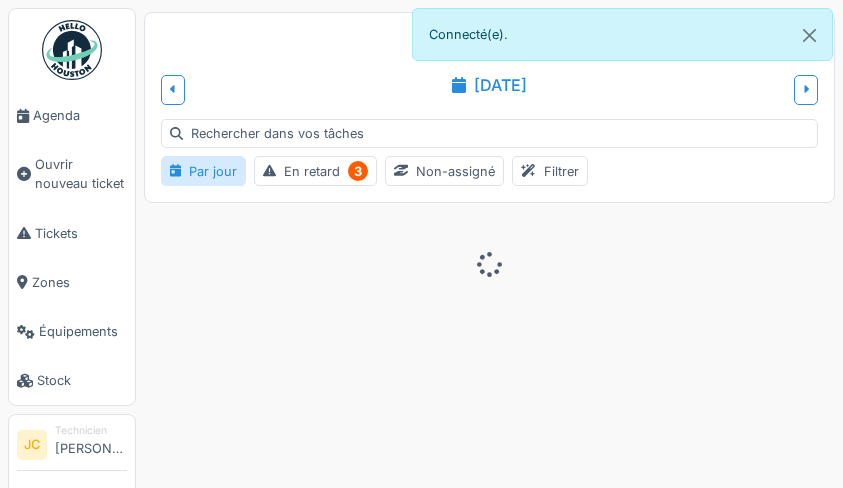 scroll, scrollTop: 0, scrollLeft: 0, axis: both 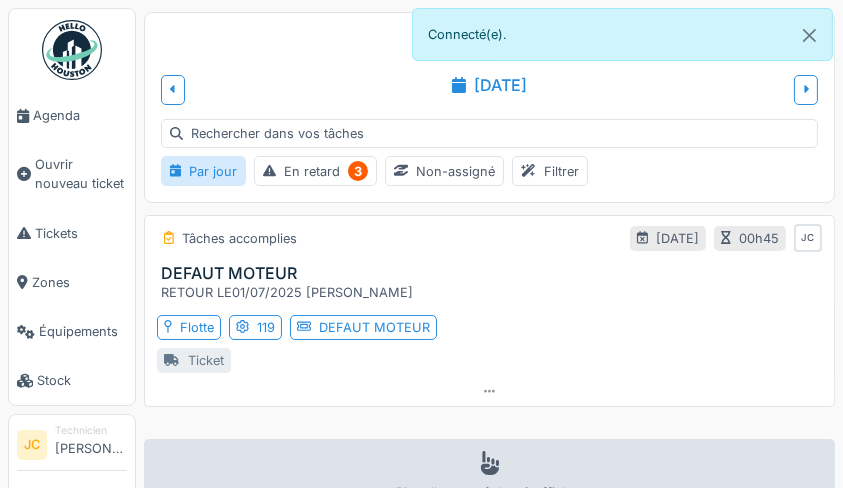 click on "Tickets" at bounding box center [81, 233] 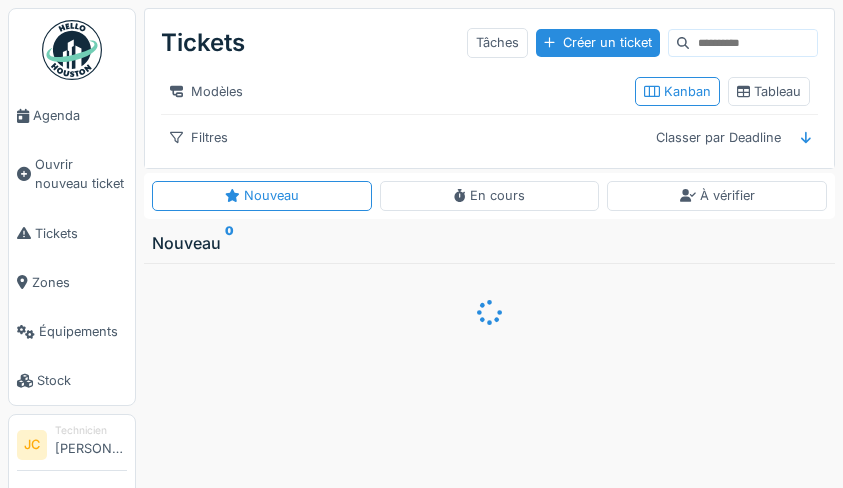 scroll, scrollTop: 0, scrollLeft: 0, axis: both 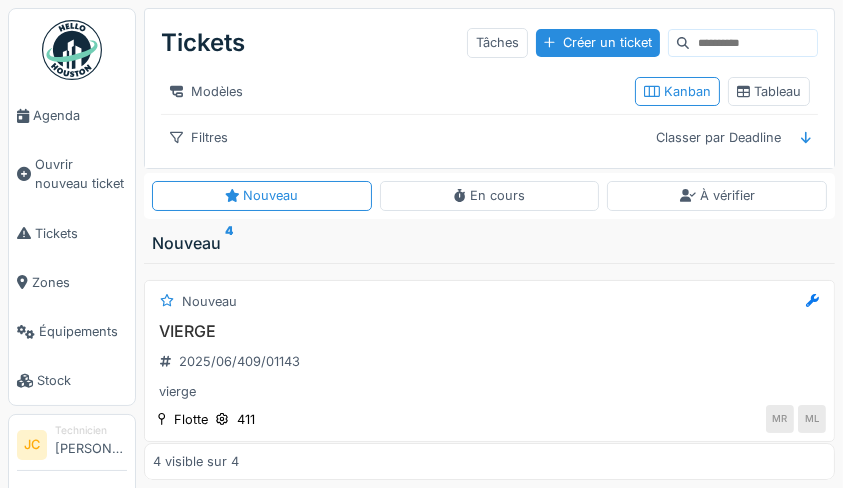 click on "Ouvrir nouveau ticket" at bounding box center (81, 174) 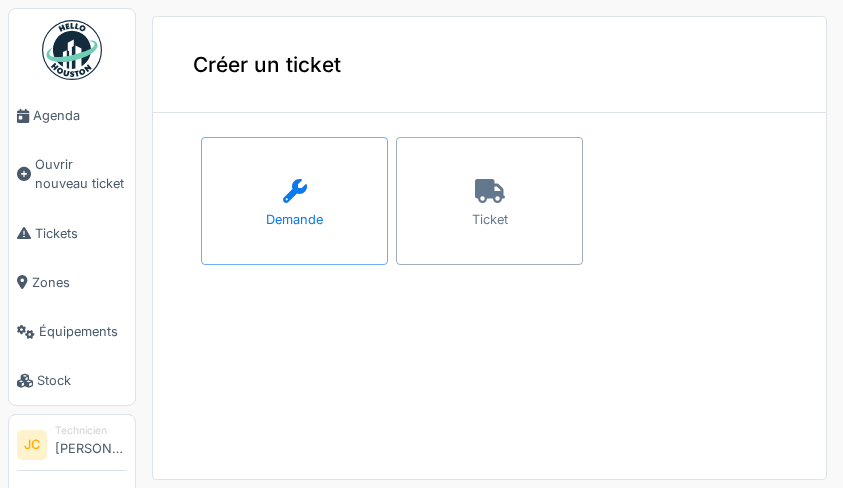 scroll, scrollTop: 0, scrollLeft: 0, axis: both 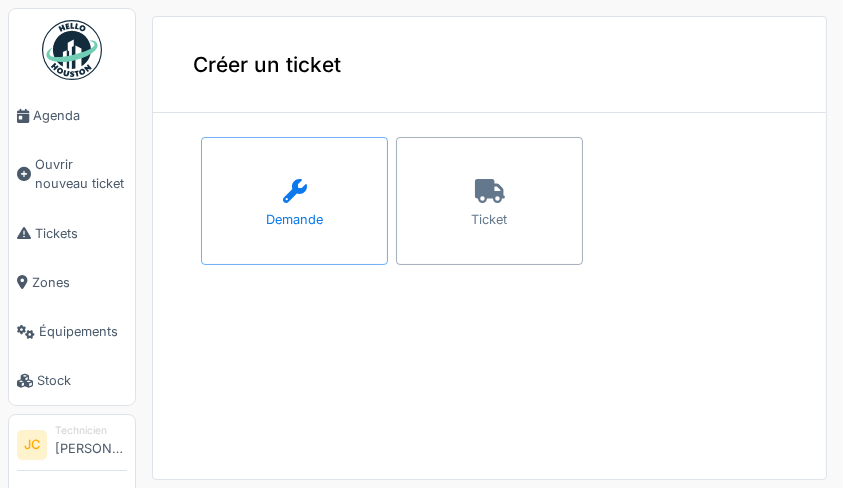 click 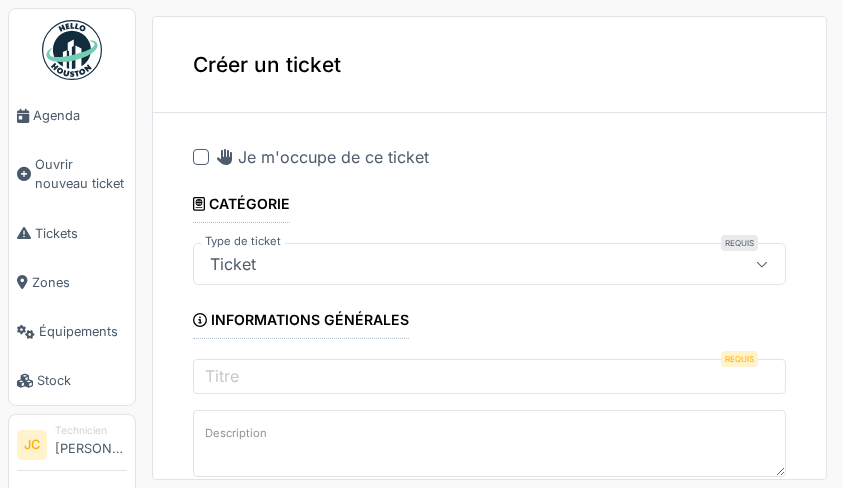 click at bounding box center [201, 157] 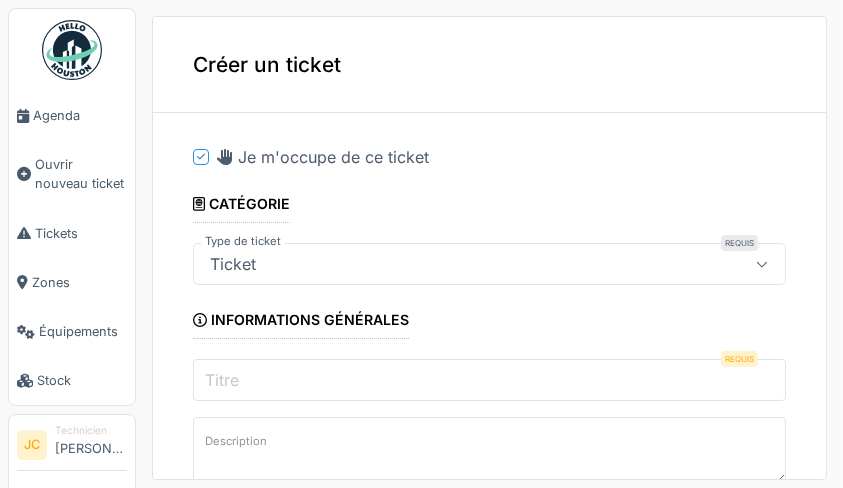 click on "Titre" at bounding box center (489, 380) 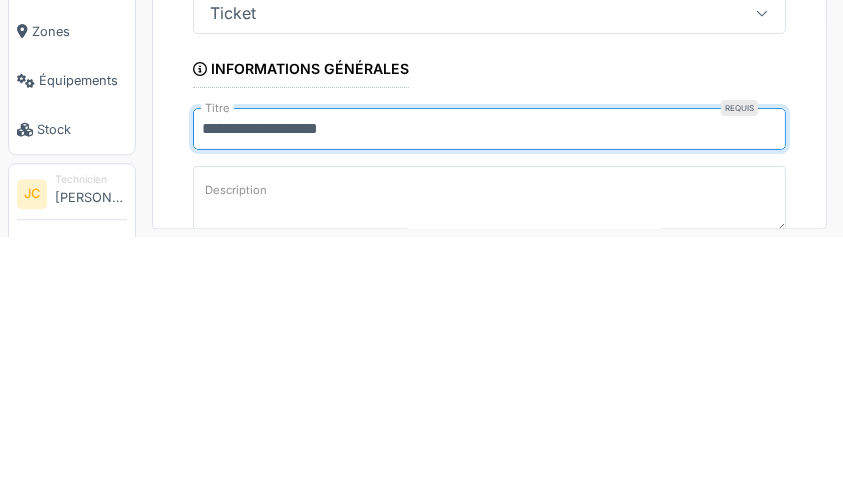 scroll, scrollTop: 2, scrollLeft: 0, axis: vertical 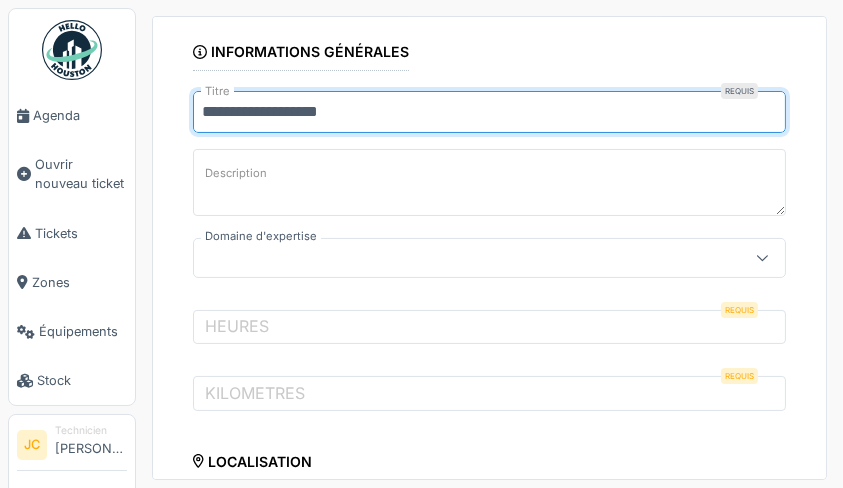 type on "**********" 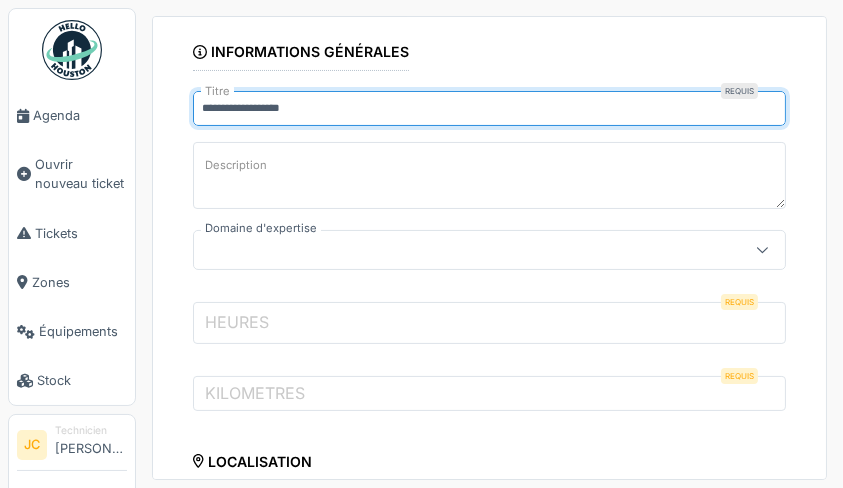 click on "HEURES" at bounding box center (489, 323) 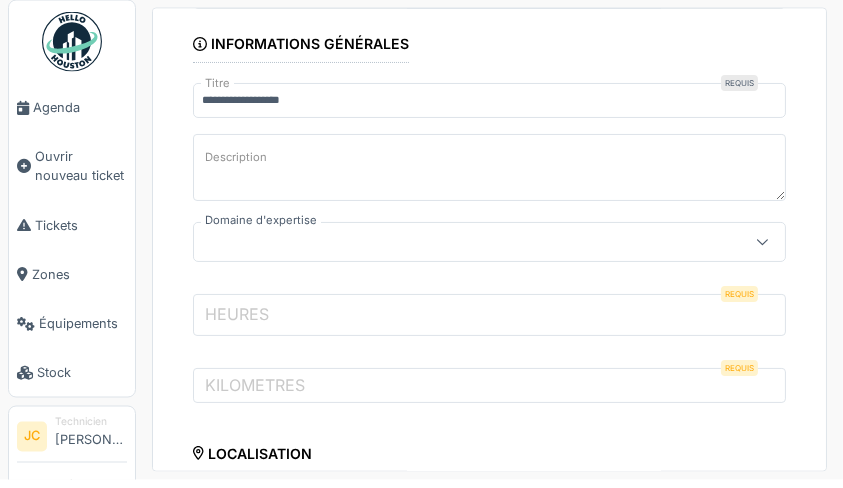 scroll, scrollTop: 2, scrollLeft: 0, axis: vertical 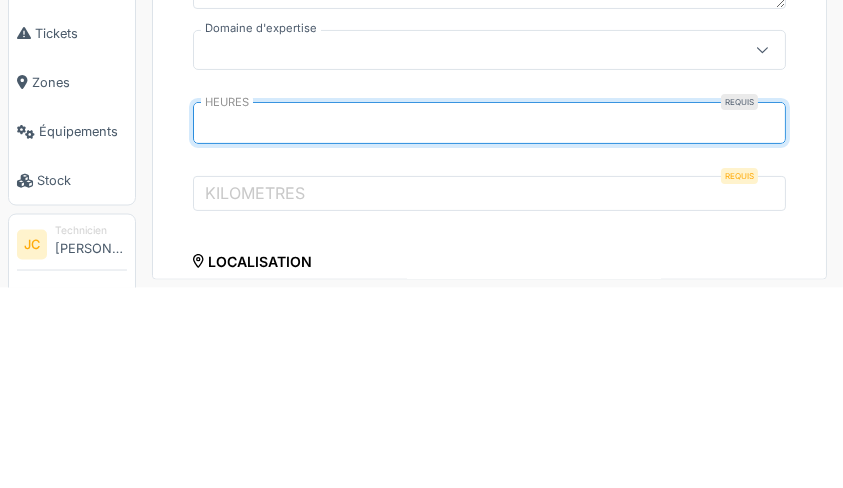 type on "****" 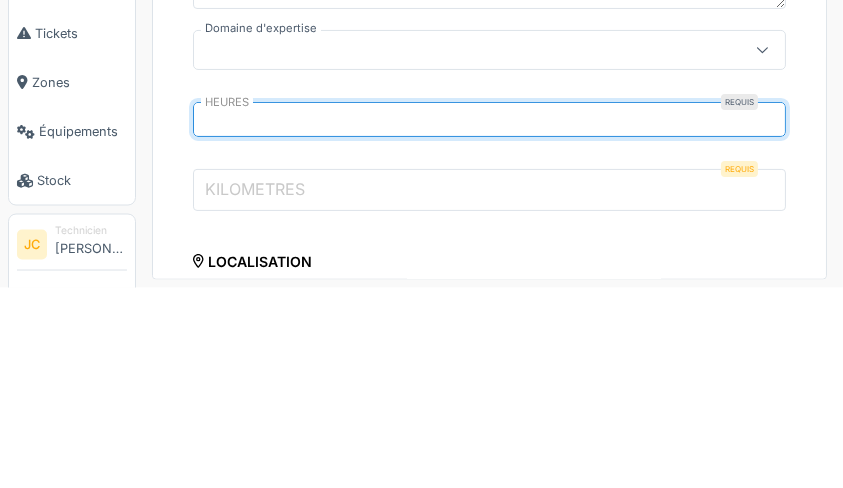 click on "KILOMETRES" at bounding box center (489, 390) 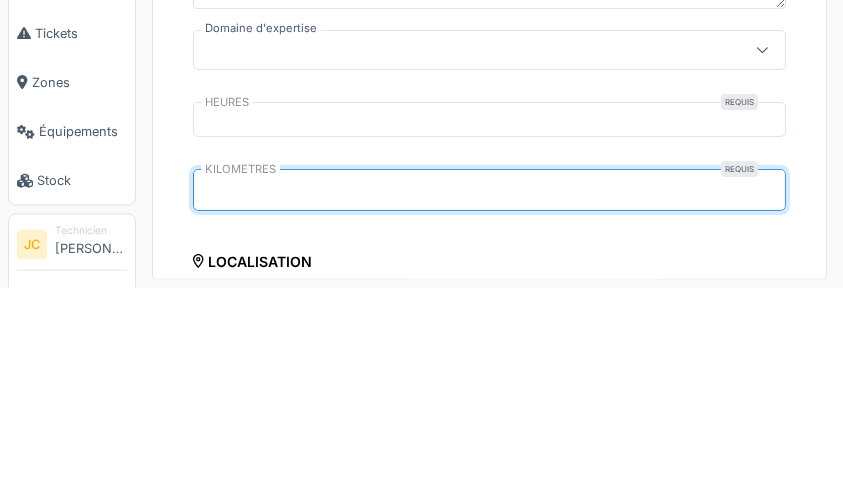 scroll, scrollTop: 2, scrollLeft: 0, axis: vertical 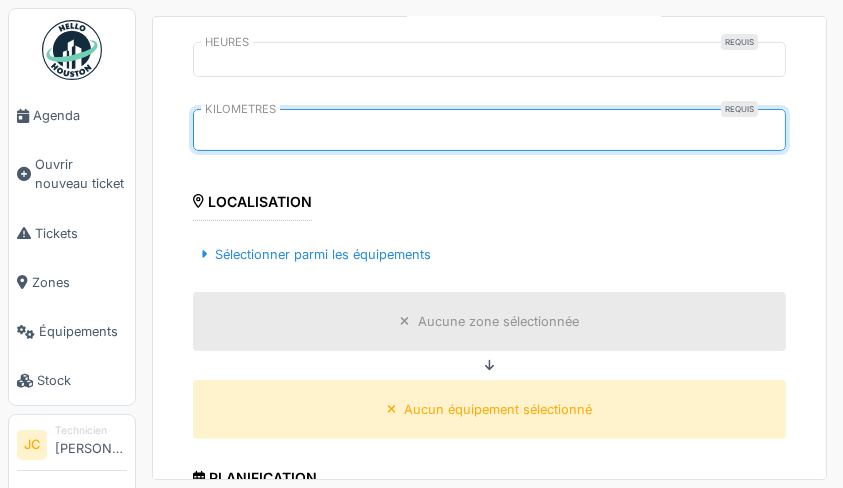 type on "******" 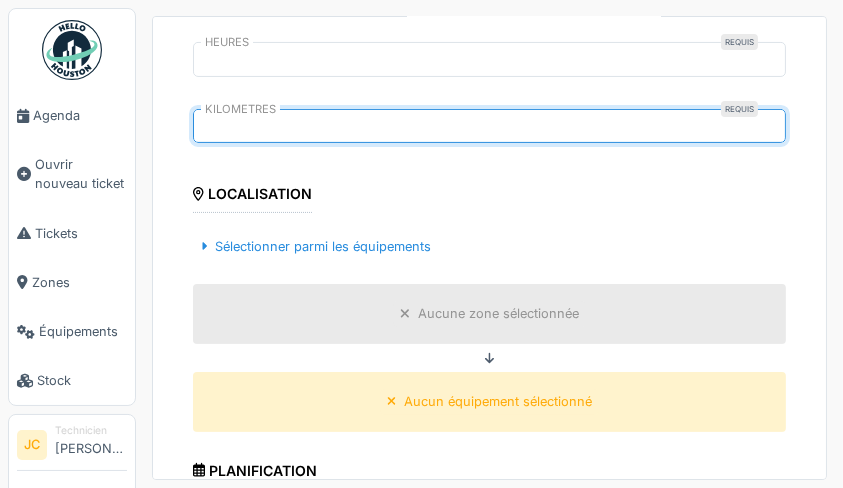 click on "Sélectionner parmi les équipements" at bounding box center [316, 246] 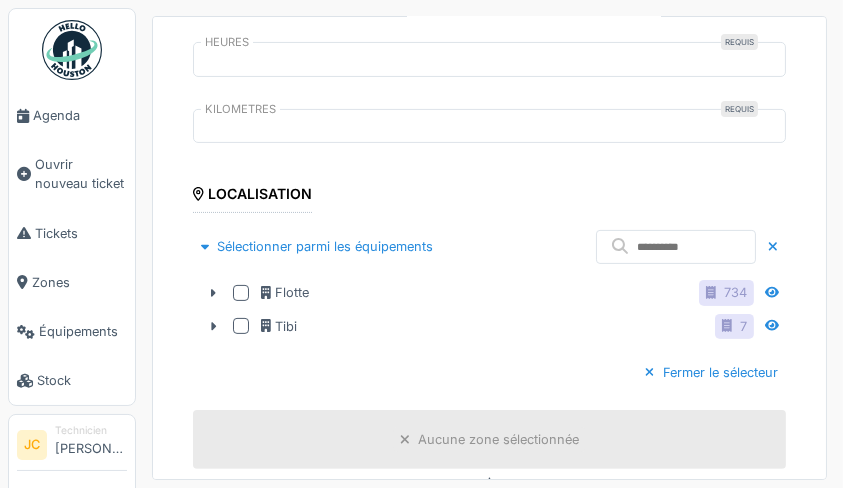 click on "Flotte" at bounding box center [285, 292] 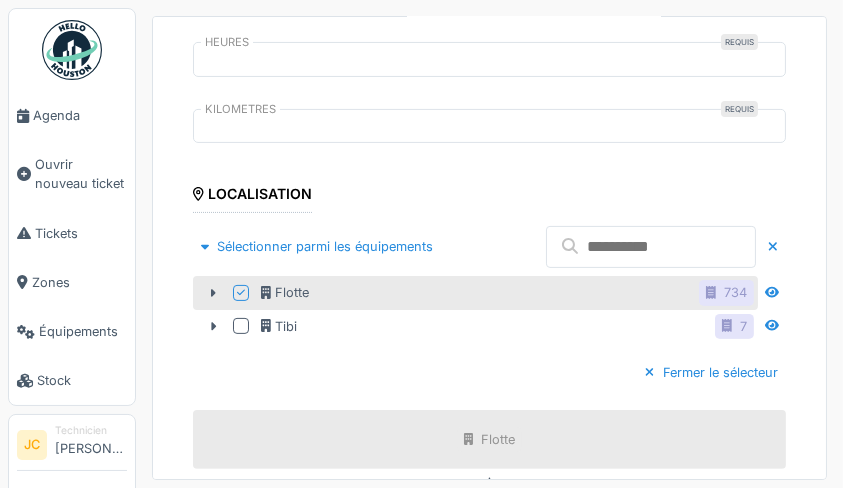 click at bounding box center (651, 247) 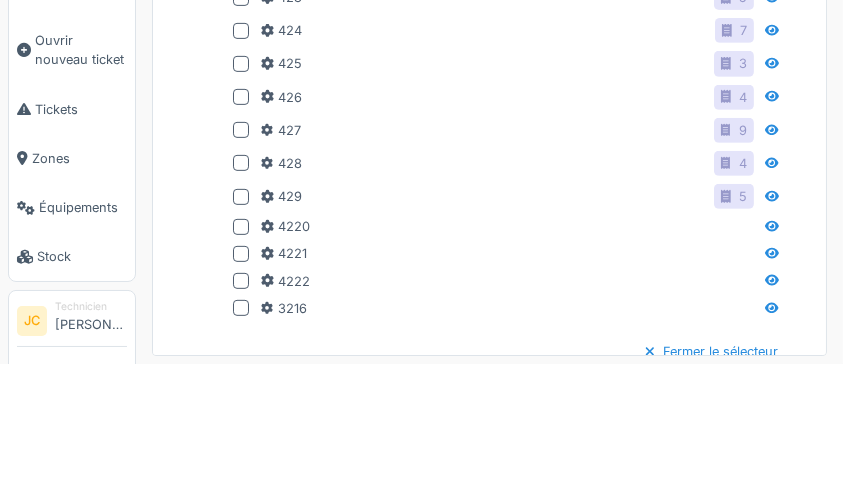 scroll, scrollTop: 800, scrollLeft: 0, axis: vertical 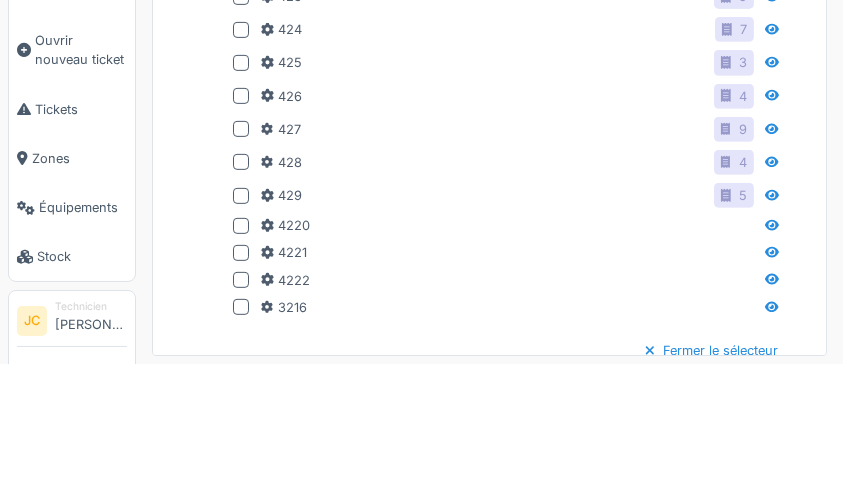type on "***" 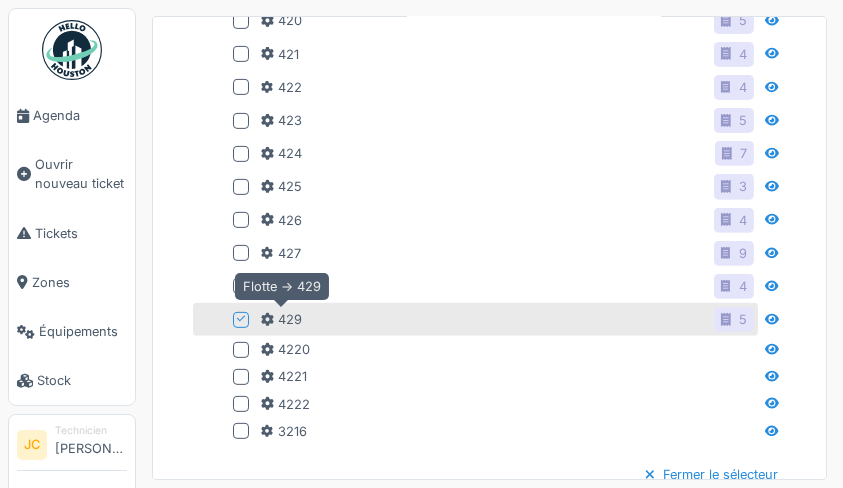 click on "Fermer le sélecteur" at bounding box center [711, 474] 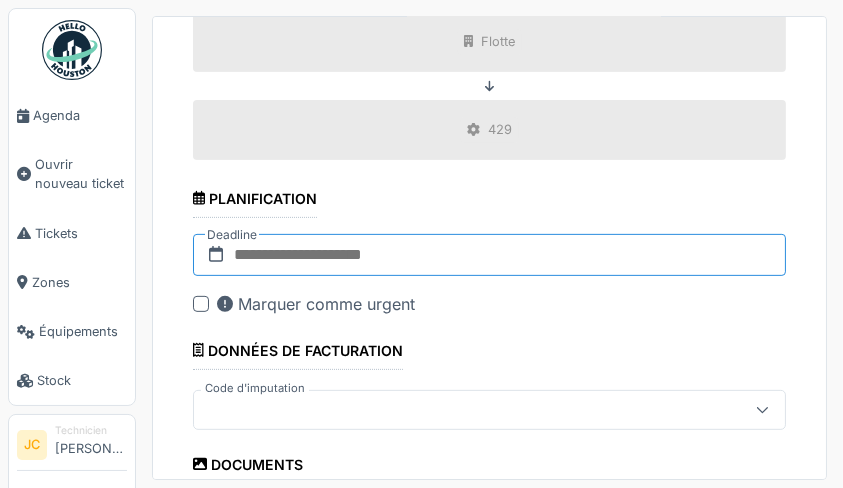 click at bounding box center [489, 255] 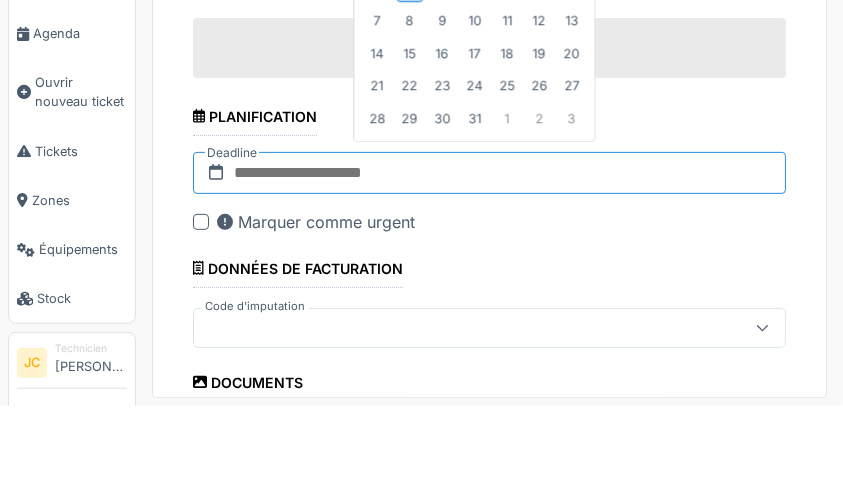 scroll, scrollTop: 2, scrollLeft: 0, axis: vertical 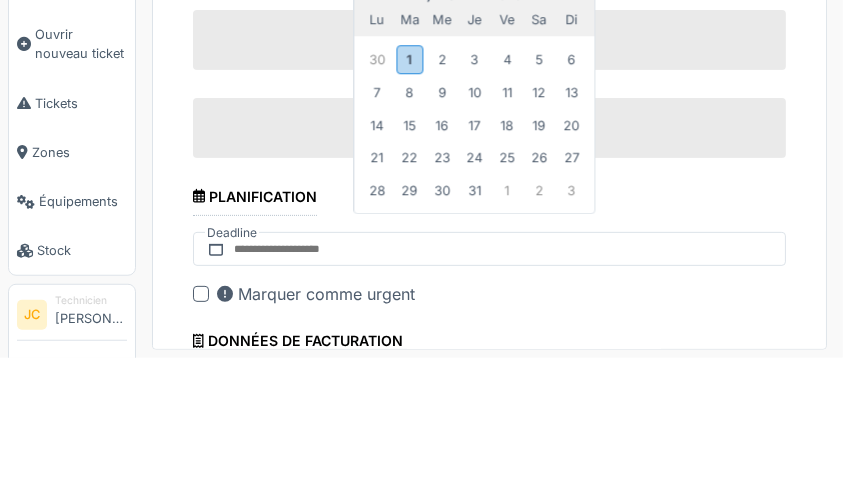 click on "1" at bounding box center [409, 189] 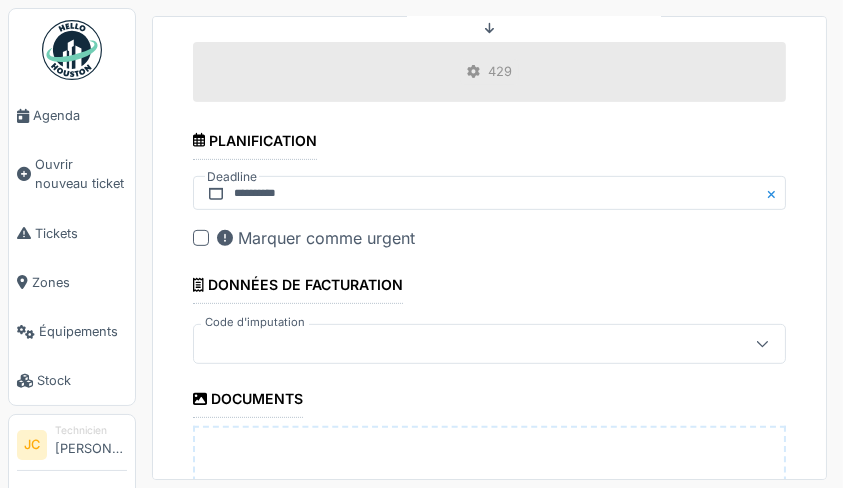 scroll, scrollTop: 867, scrollLeft: 0, axis: vertical 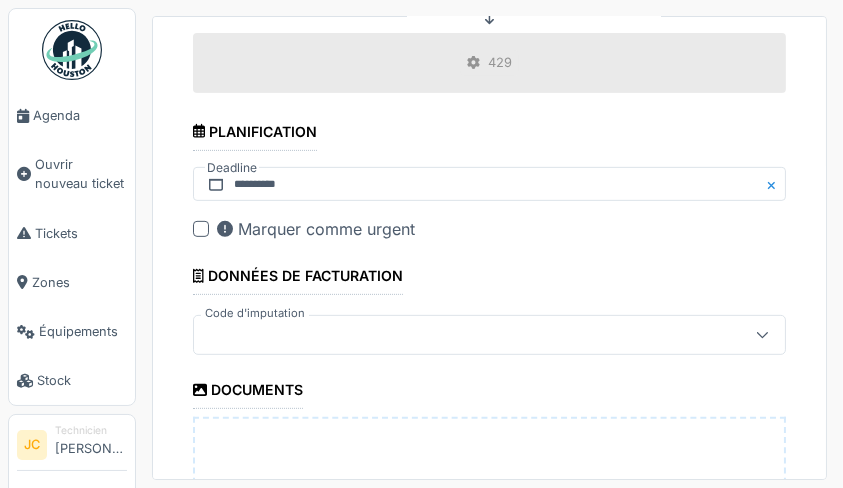 click at bounding box center [762, 335] 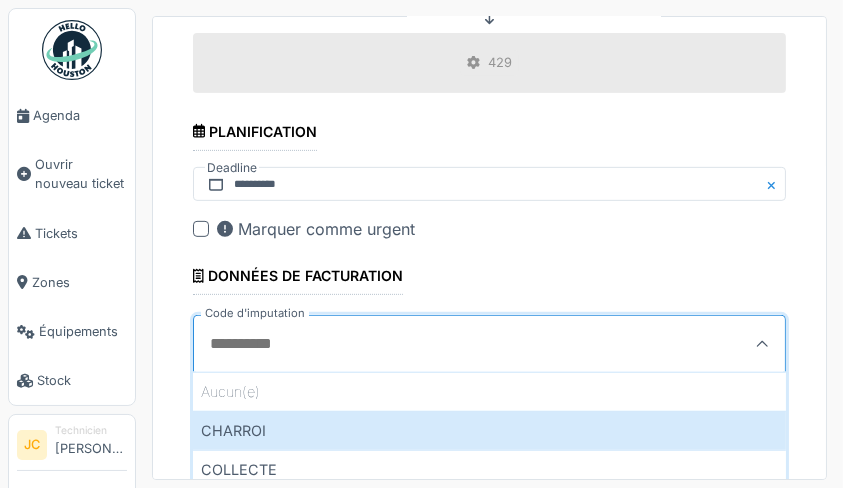 scroll, scrollTop: 2, scrollLeft: 0, axis: vertical 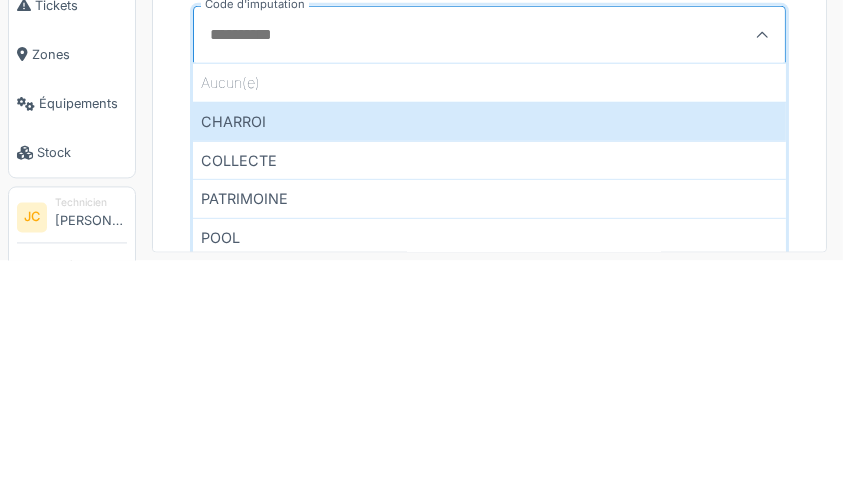 click on "COLLECTE" at bounding box center [489, 387] 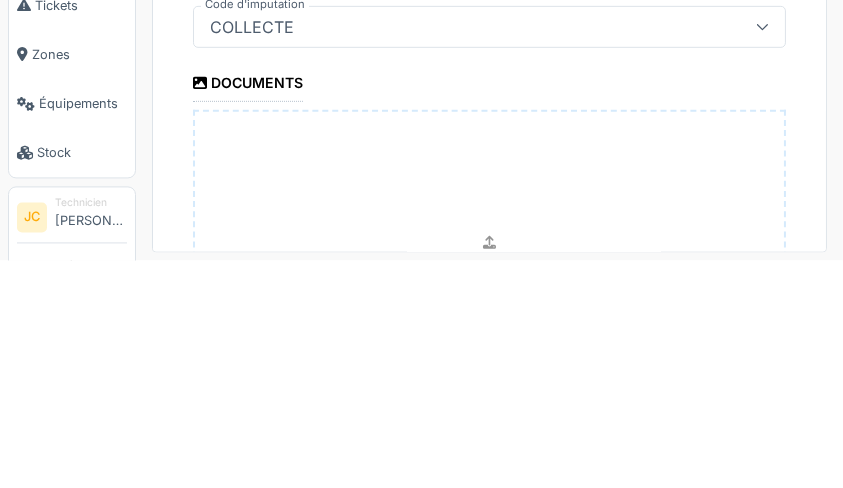 scroll, scrollTop: 2, scrollLeft: 0, axis: vertical 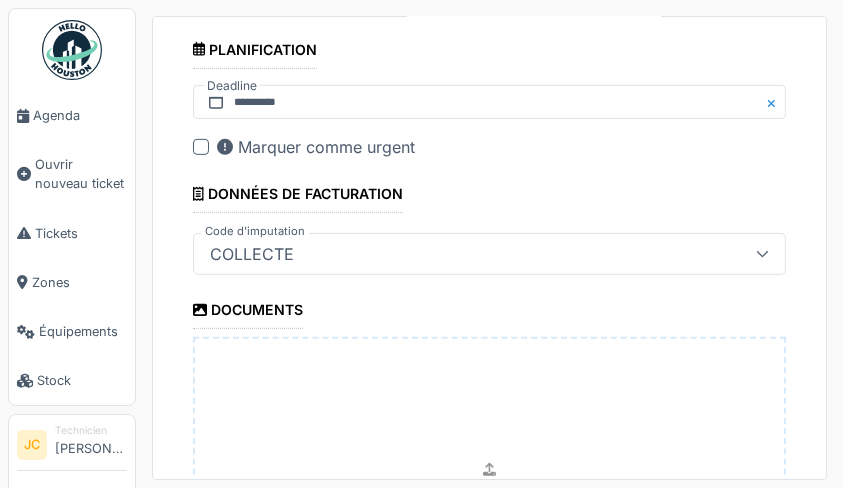 click at bounding box center [762, 254] 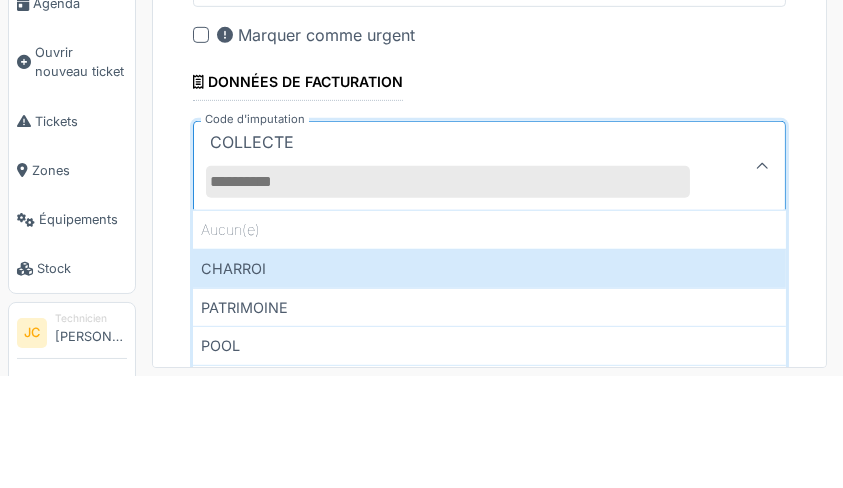 scroll, scrollTop: 2, scrollLeft: 0, axis: vertical 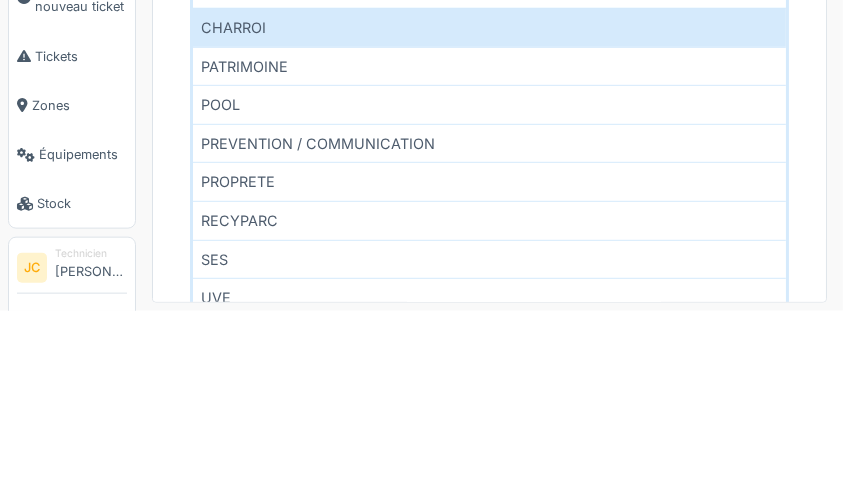 click on "RECYPARC" at bounding box center (489, 397) 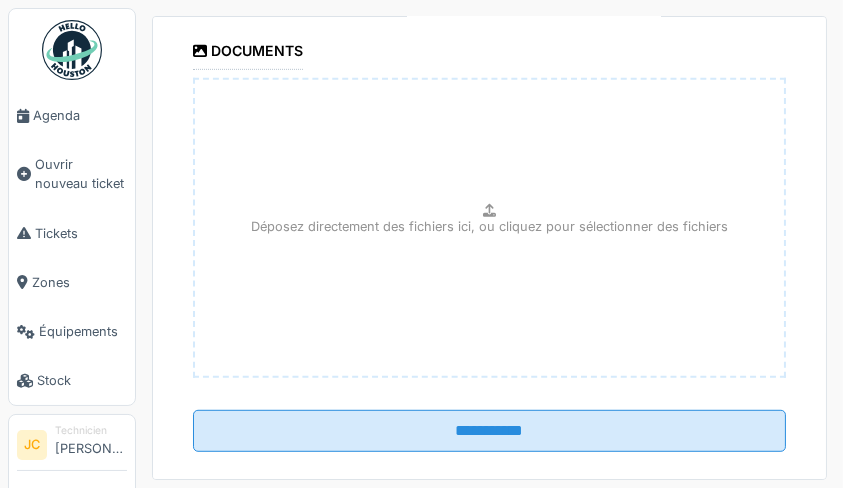 scroll, scrollTop: 1241, scrollLeft: 0, axis: vertical 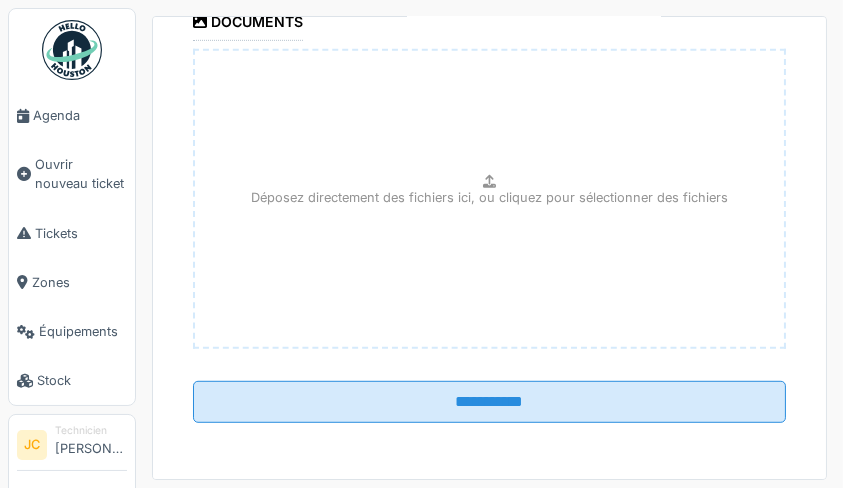 click on "**********" at bounding box center (489, 402) 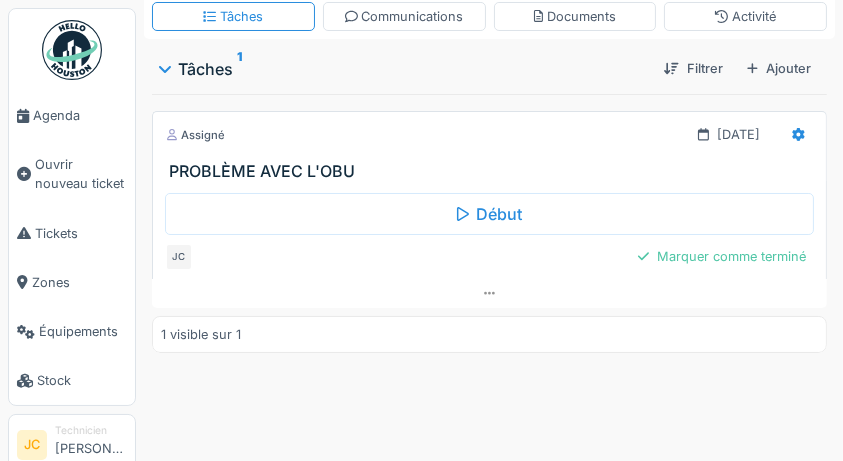 scroll, scrollTop: 202, scrollLeft: 0, axis: vertical 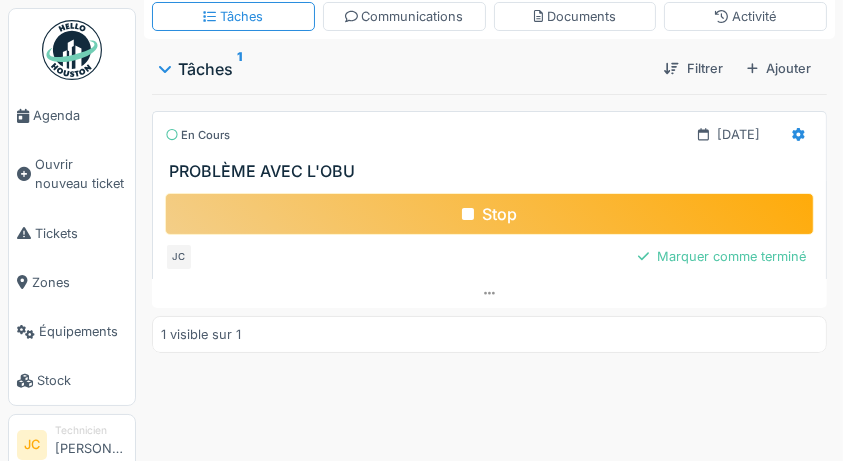 click on "Ouvrir nouveau ticket" at bounding box center (81, 174) 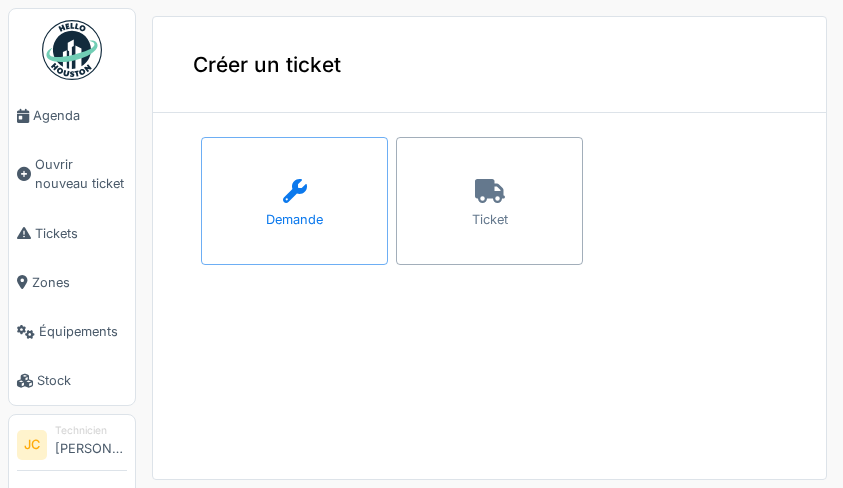 scroll, scrollTop: 0, scrollLeft: 0, axis: both 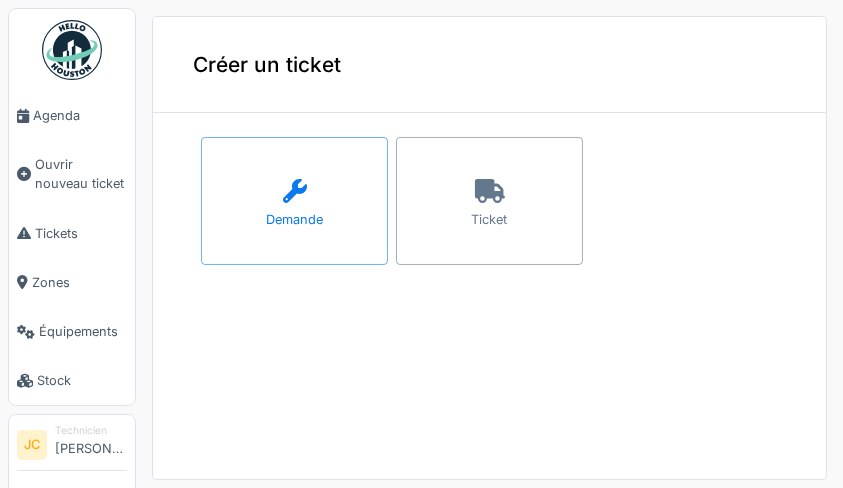 click on "Ticket" at bounding box center (489, 201) 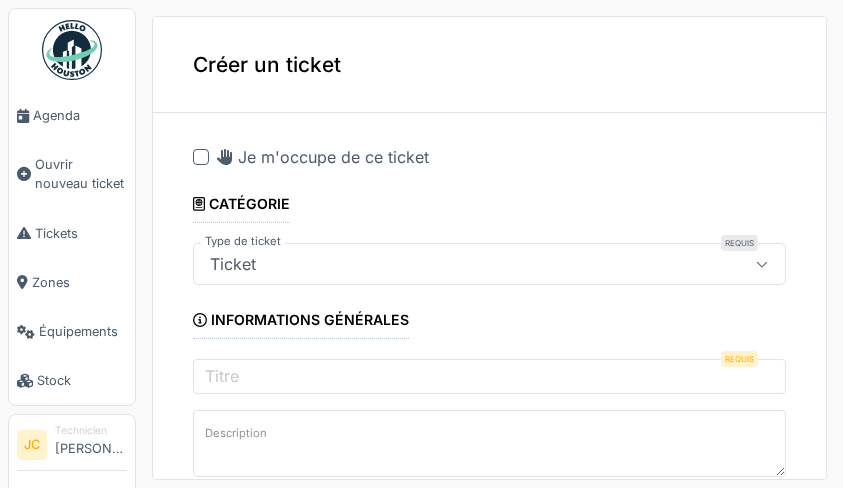 click at bounding box center [201, 157] 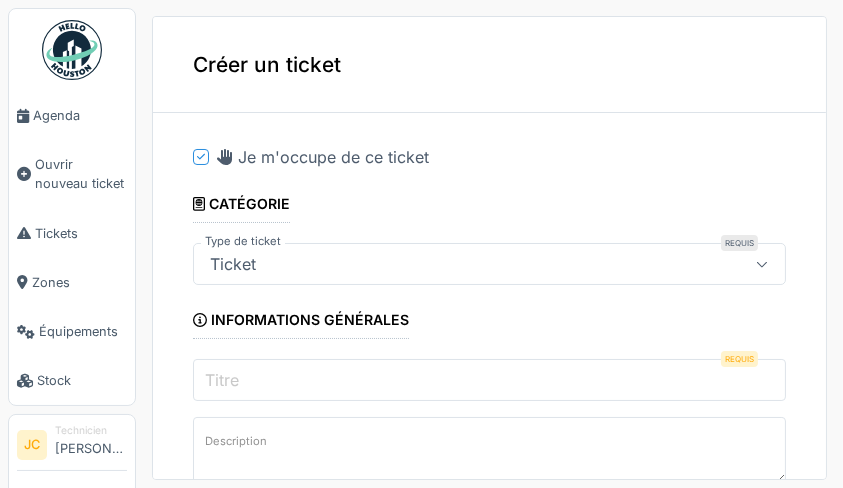 click on "Titre" at bounding box center (489, 380) 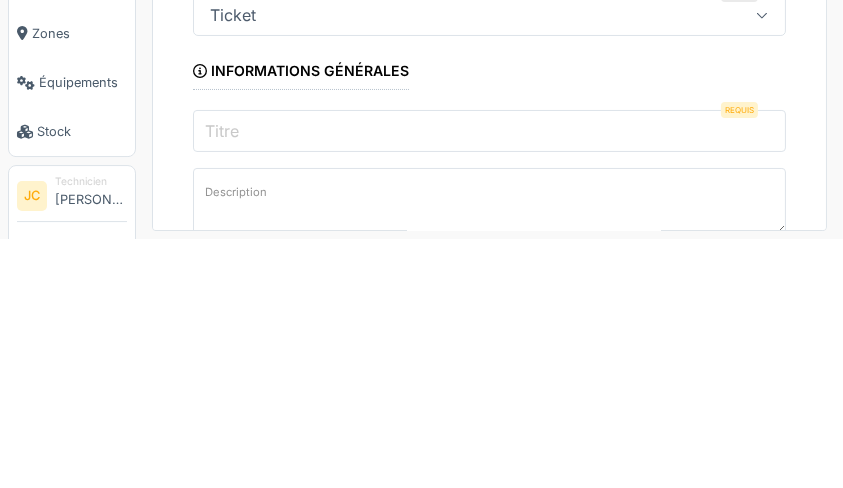 scroll, scrollTop: 2, scrollLeft: 0, axis: vertical 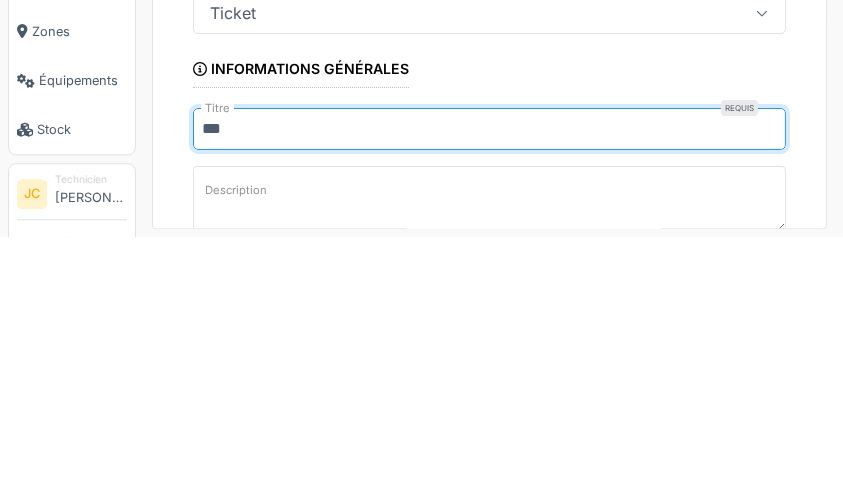 type on "**********" 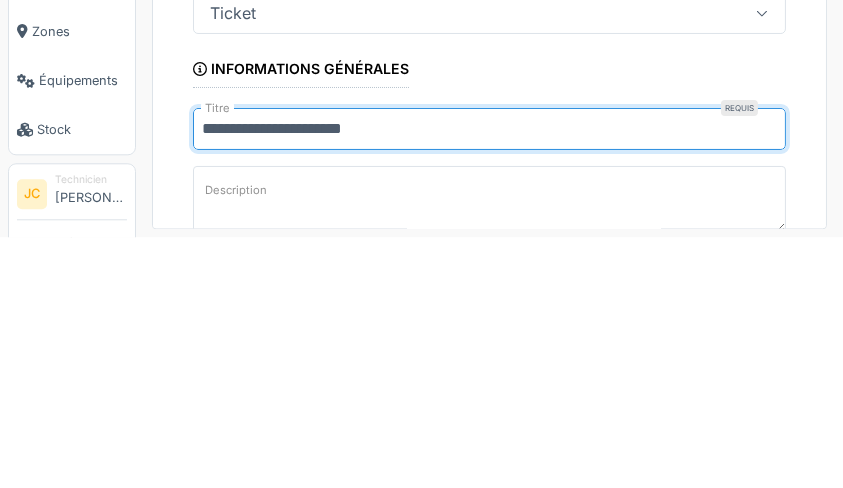 scroll, scrollTop: 2, scrollLeft: 0, axis: vertical 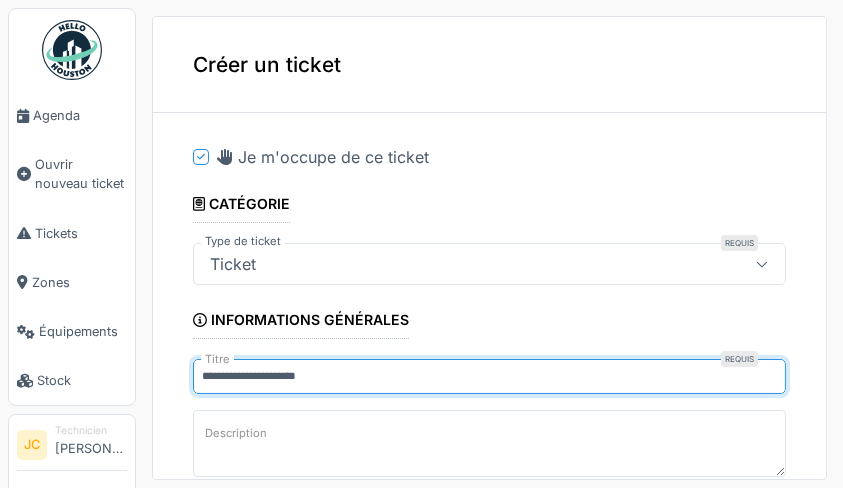 click on "**********" at bounding box center [489, 901] 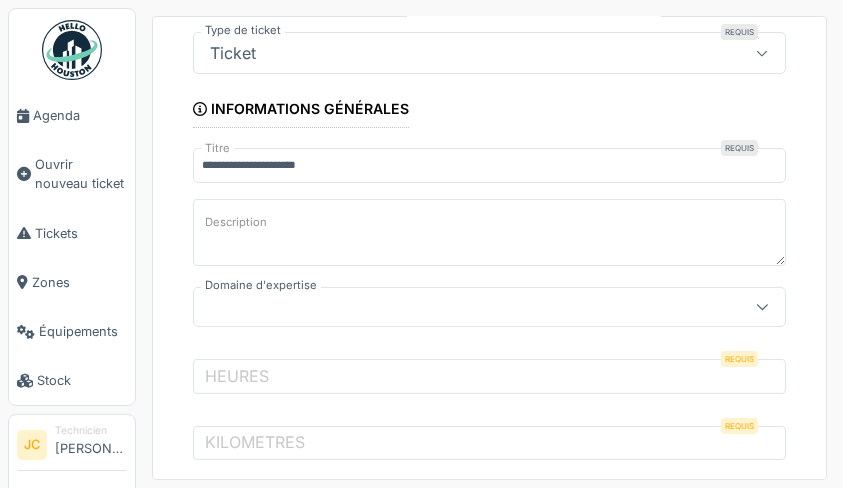 scroll, scrollTop: 222, scrollLeft: 0, axis: vertical 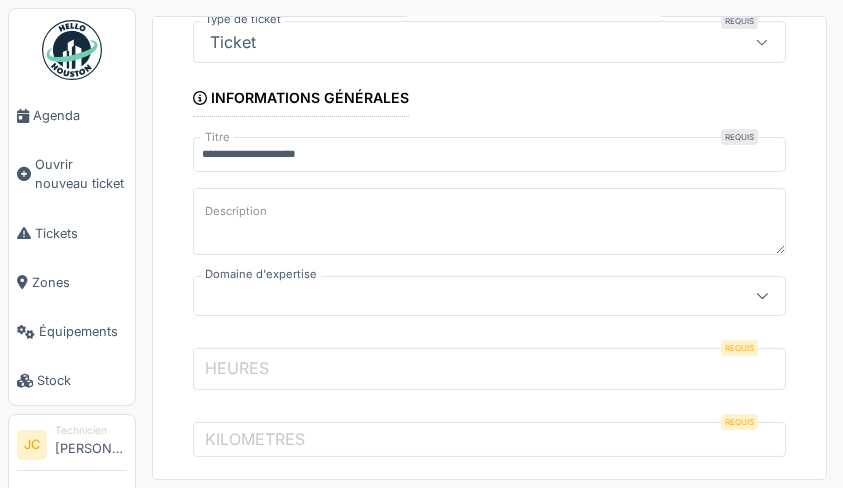 click on "HEURES" at bounding box center [489, 369] 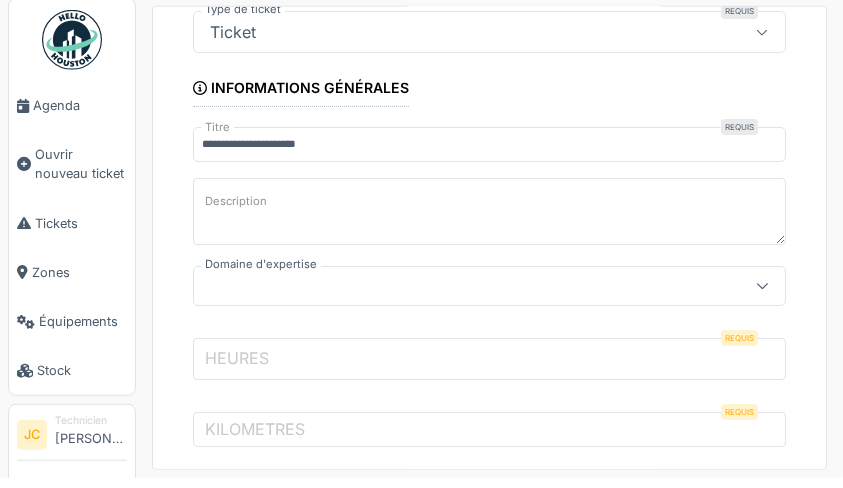 scroll, scrollTop: 2, scrollLeft: 0, axis: vertical 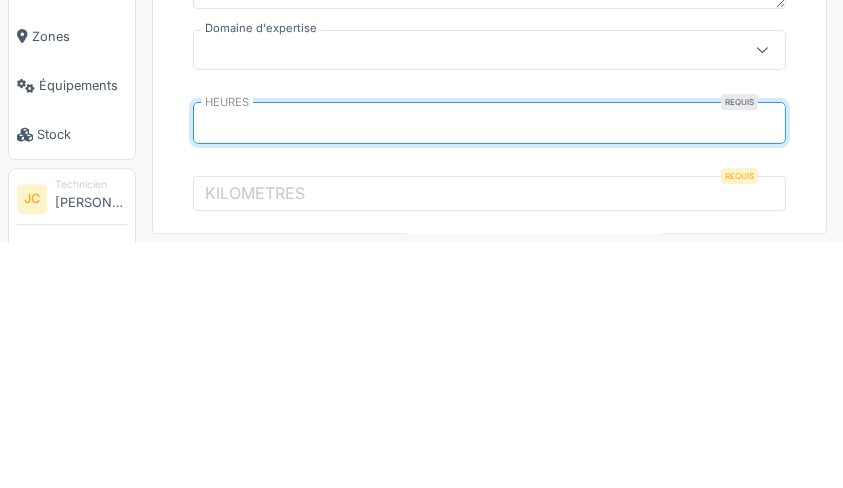 type on "*****" 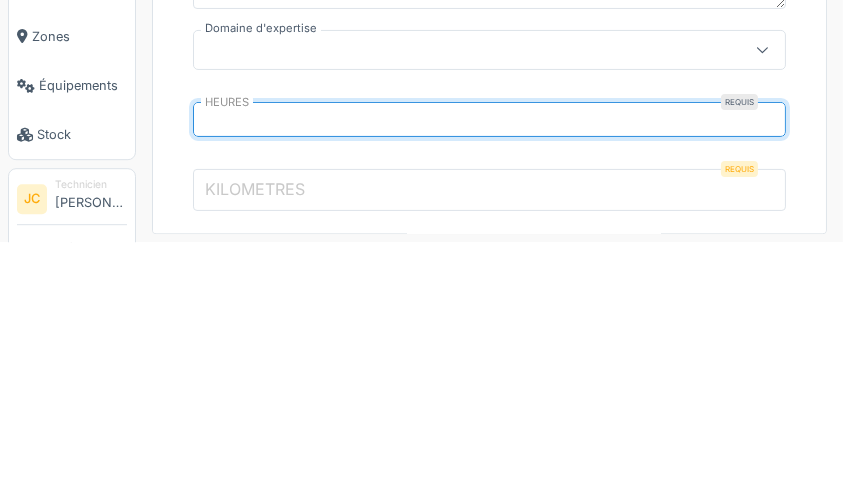 click on "KILOMETRES" at bounding box center (489, 436) 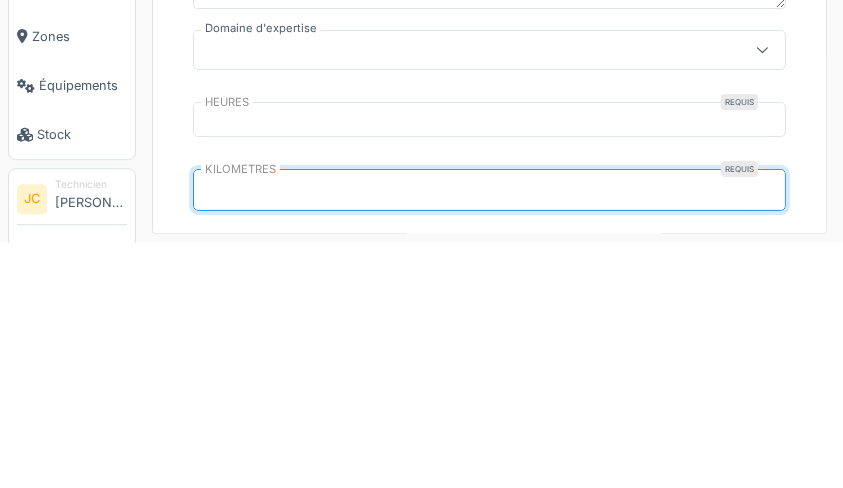 scroll, scrollTop: 2, scrollLeft: 0, axis: vertical 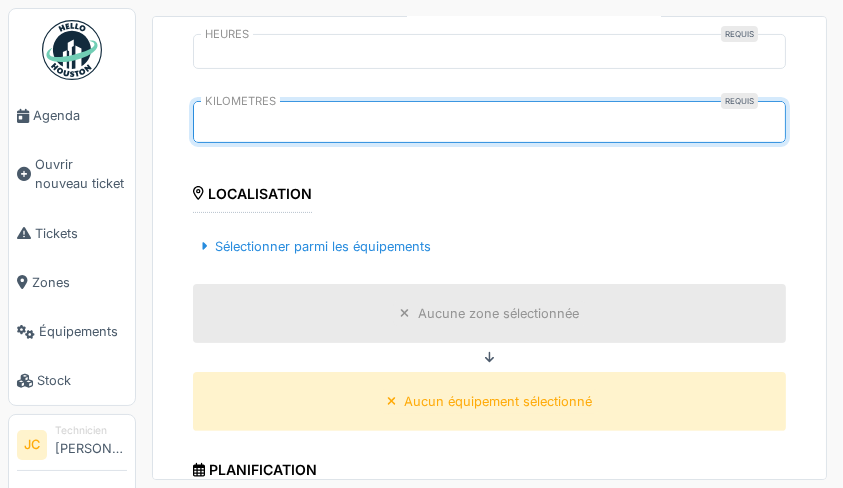type on "******" 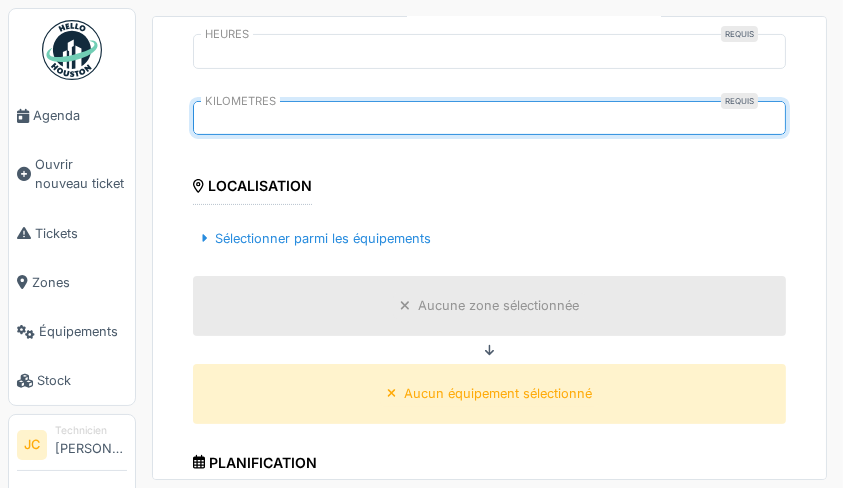 click on "Sélectionner parmi les équipements" at bounding box center (316, 238) 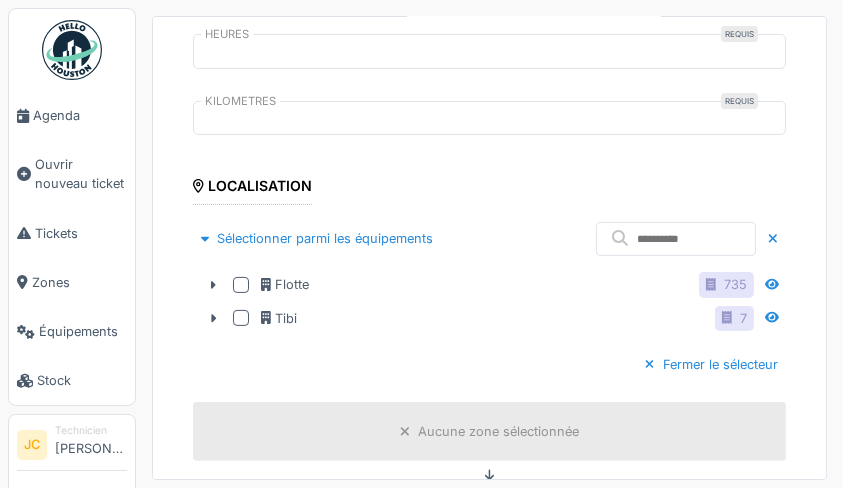 click on "Flotte" at bounding box center (285, 284) 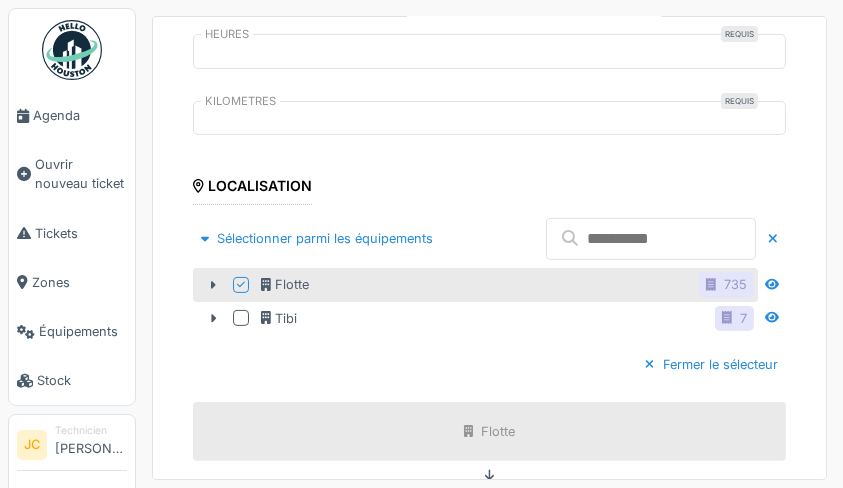 click at bounding box center (651, 239) 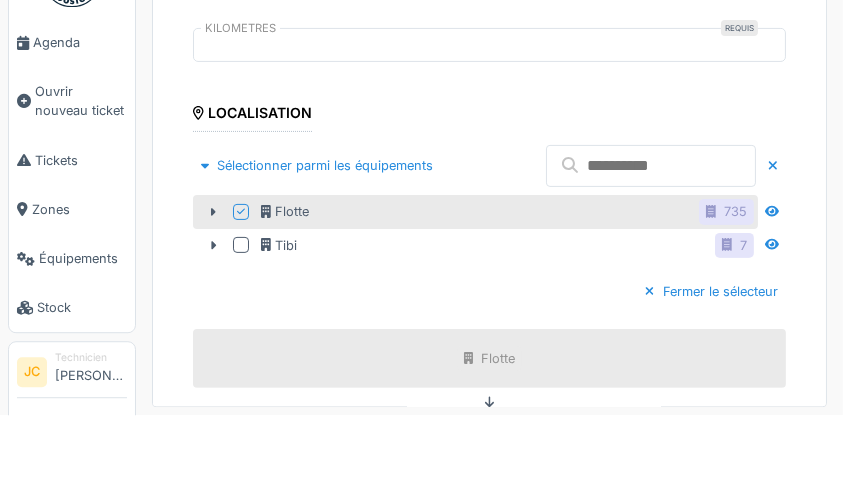 scroll, scrollTop: 2, scrollLeft: 0, axis: vertical 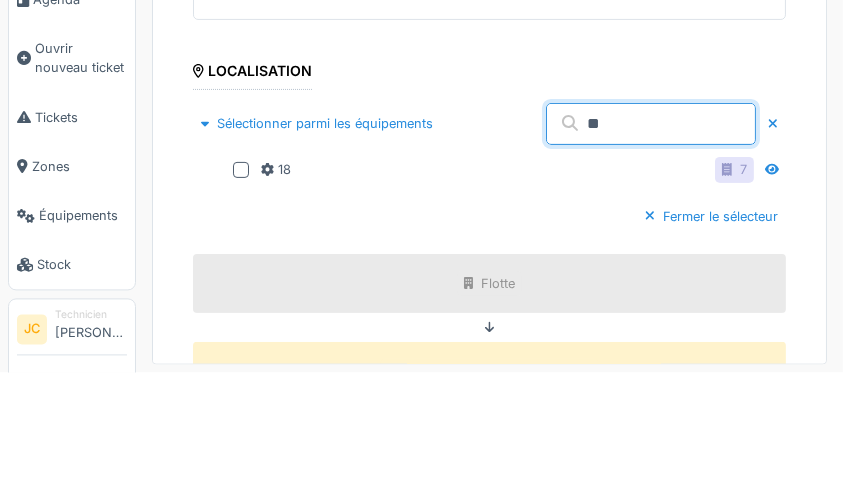 type on "**" 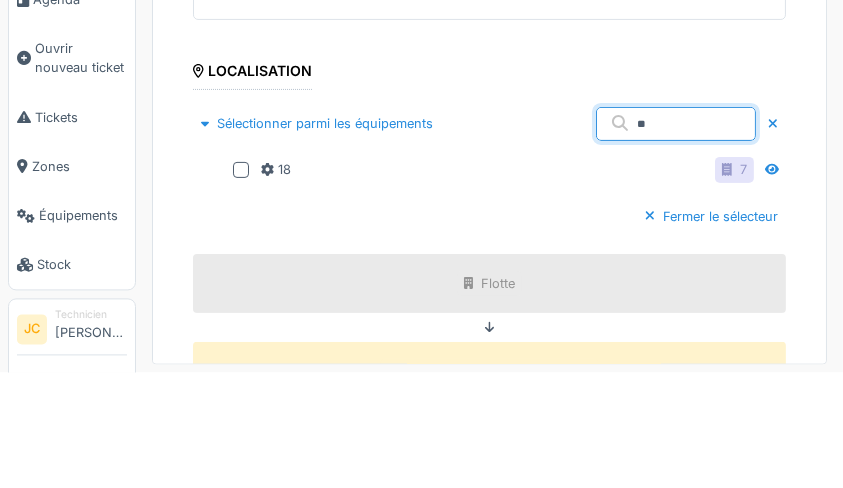 click at bounding box center [241, 285] 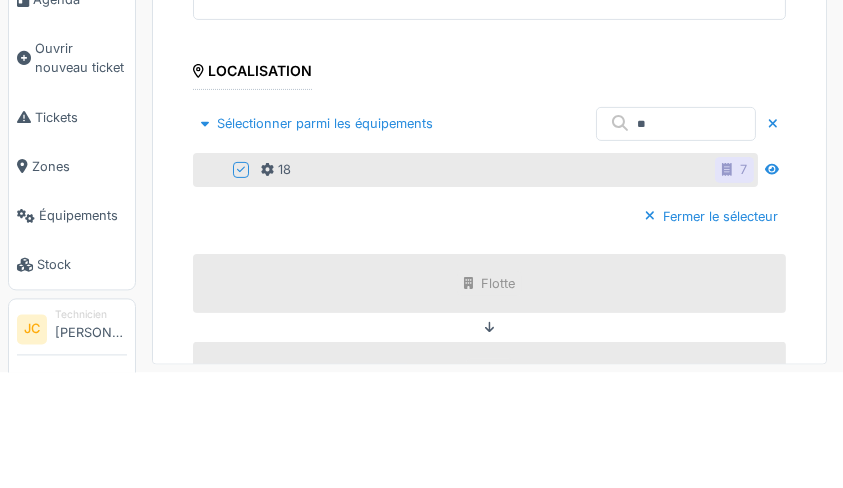 scroll, scrollTop: 2, scrollLeft: 0, axis: vertical 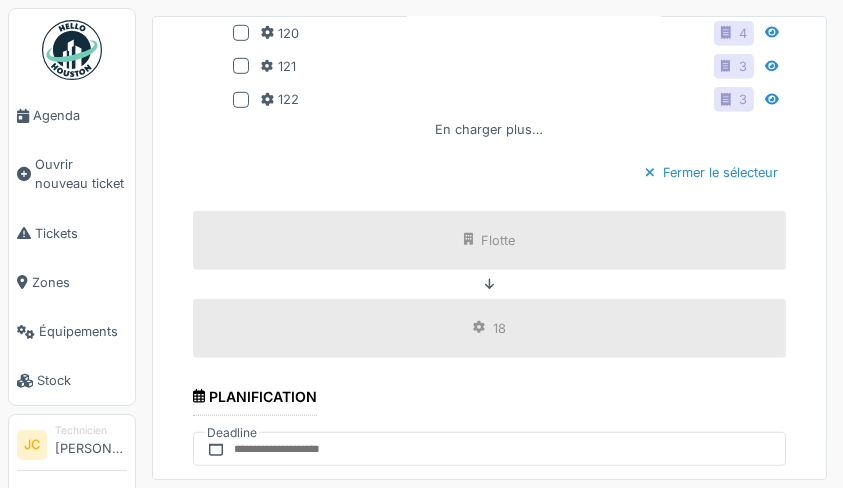 click on "Fermer le sélecteur" at bounding box center (711, 172) 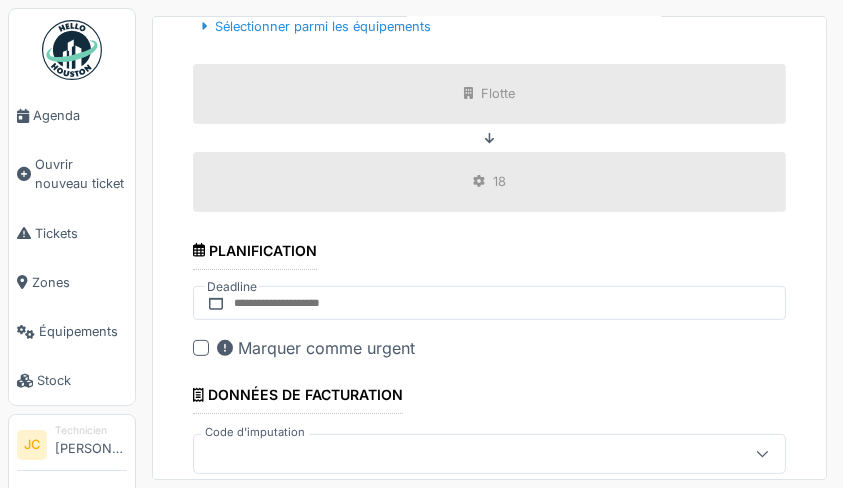 scroll, scrollTop: 792, scrollLeft: 0, axis: vertical 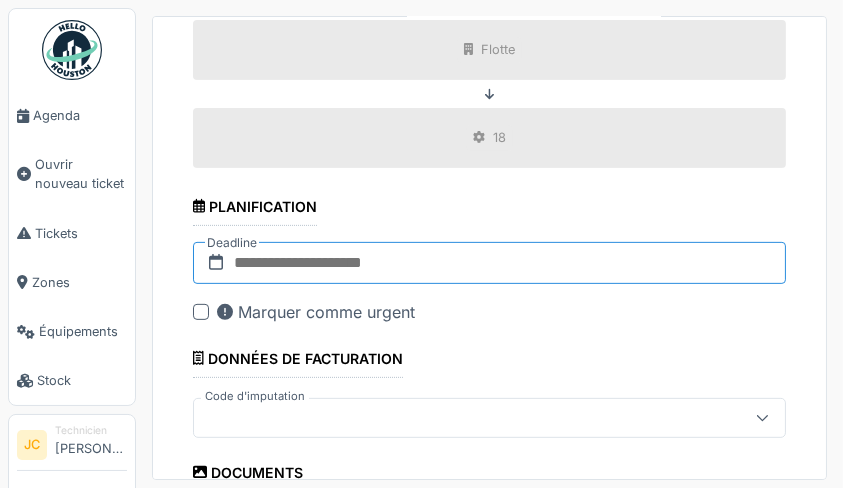 click at bounding box center [489, 263] 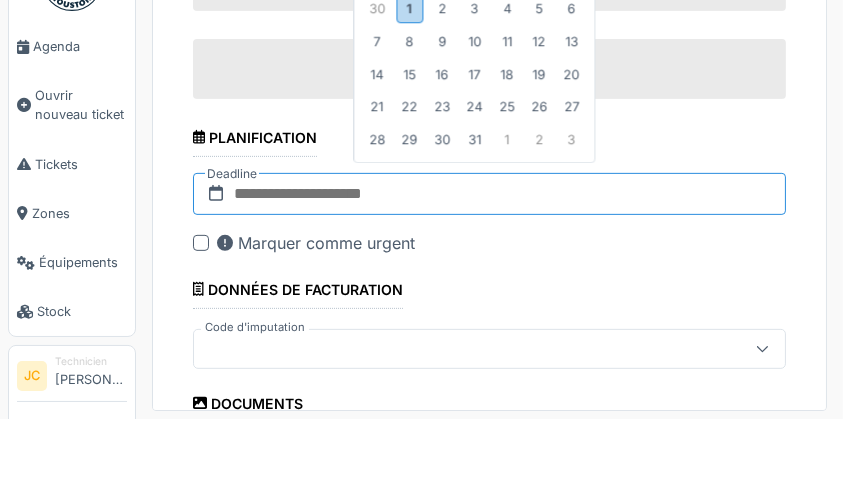 scroll, scrollTop: 2, scrollLeft: 0, axis: vertical 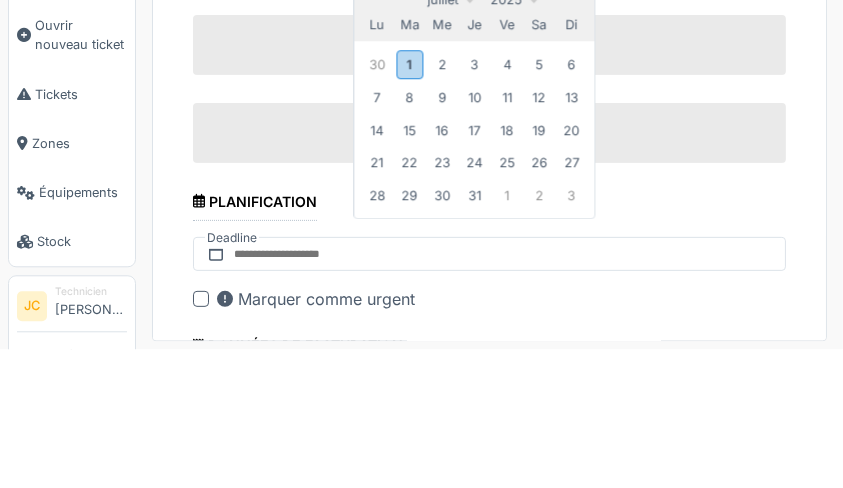 click on "1" at bounding box center [409, 203] 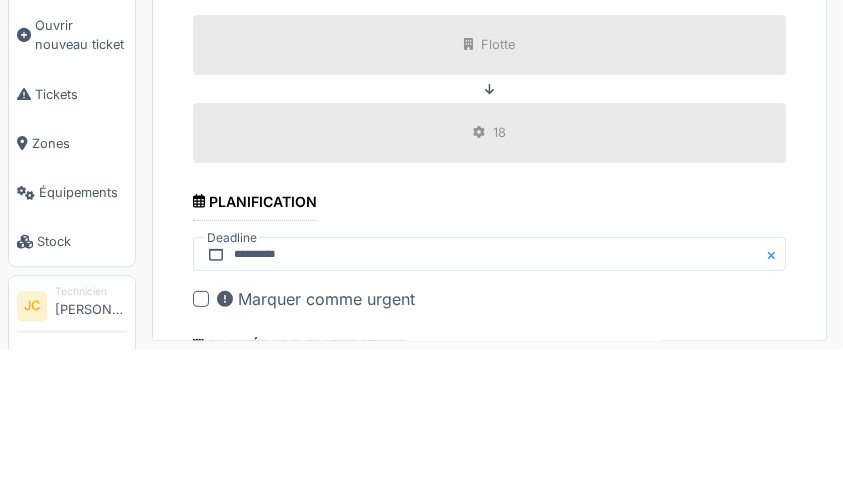 scroll, scrollTop: 2, scrollLeft: 0, axis: vertical 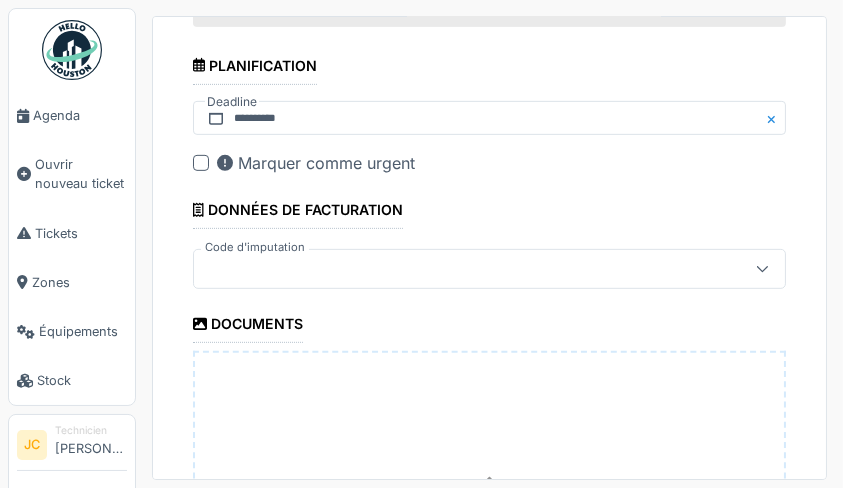 click at bounding box center [762, 269] 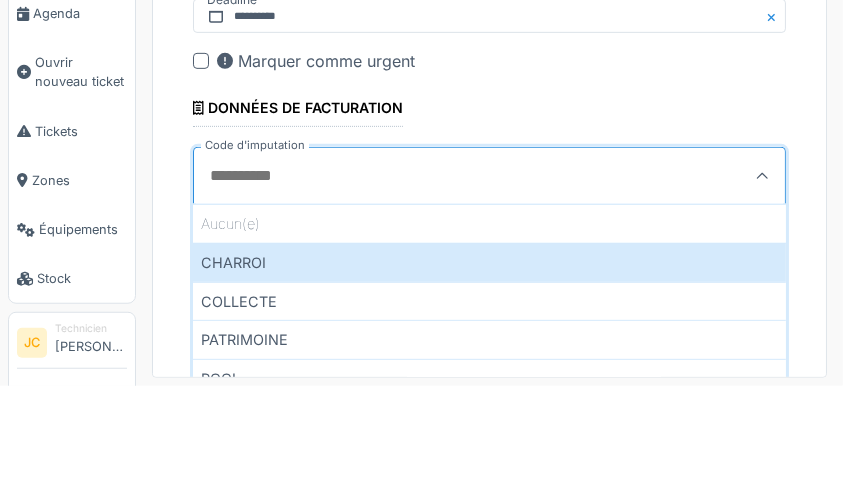 scroll, scrollTop: 2, scrollLeft: 0, axis: vertical 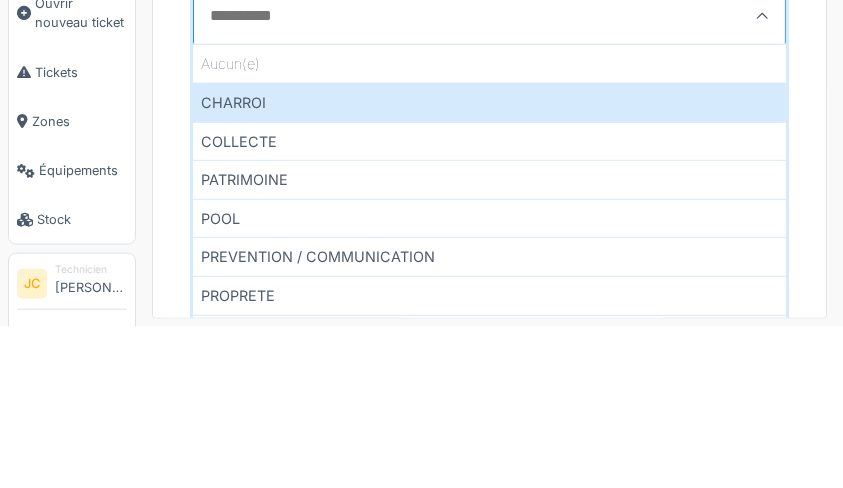 click on "COLLECTE" at bounding box center (489, 302) 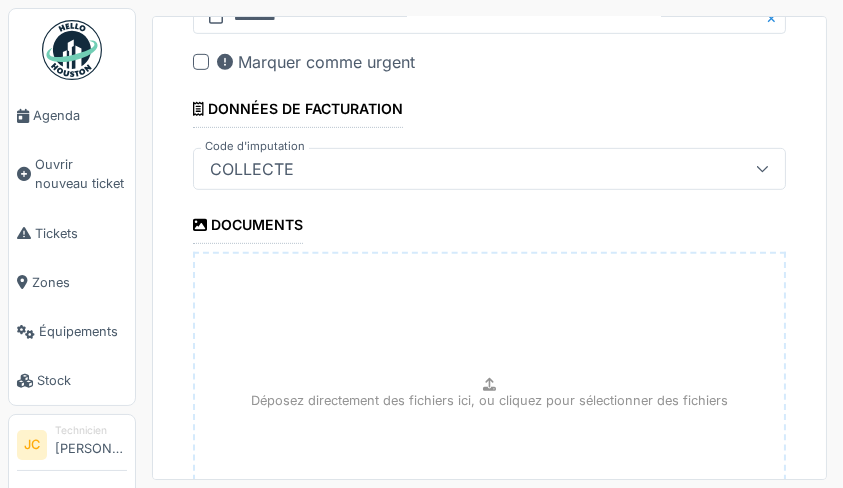 scroll, scrollTop: 1241, scrollLeft: 0, axis: vertical 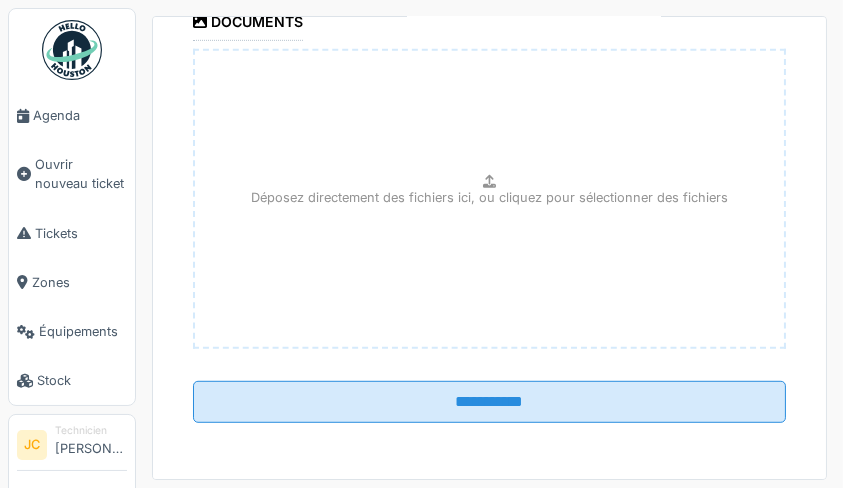 click on "**********" at bounding box center [489, 402] 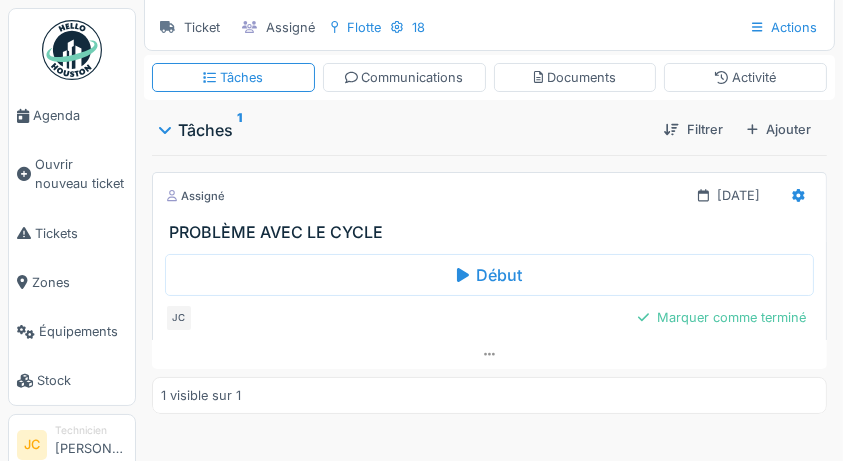 scroll, scrollTop: 138, scrollLeft: 0, axis: vertical 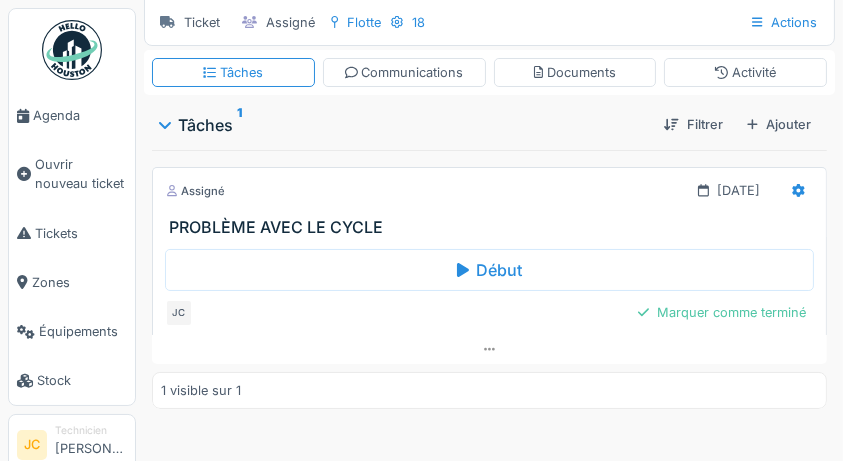 click on "Début" at bounding box center (489, 270) 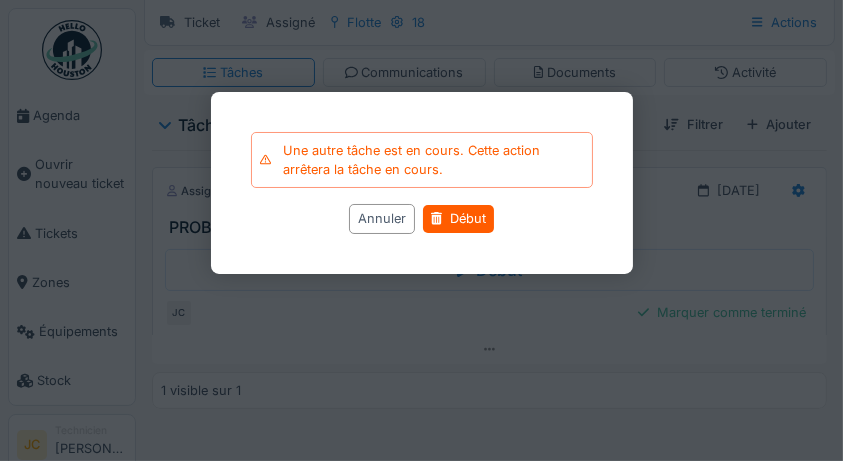 click on "Début" at bounding box center [458, 219] 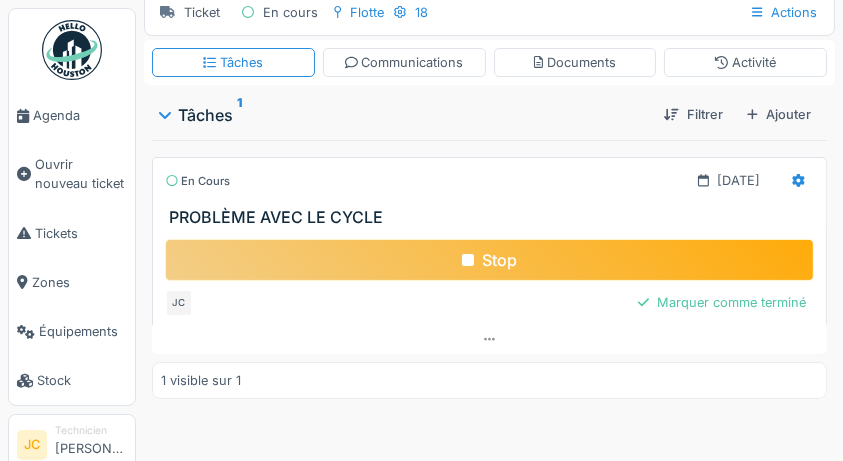 scroll, scrollTop: 0, scrollLeft: 0, axis: both 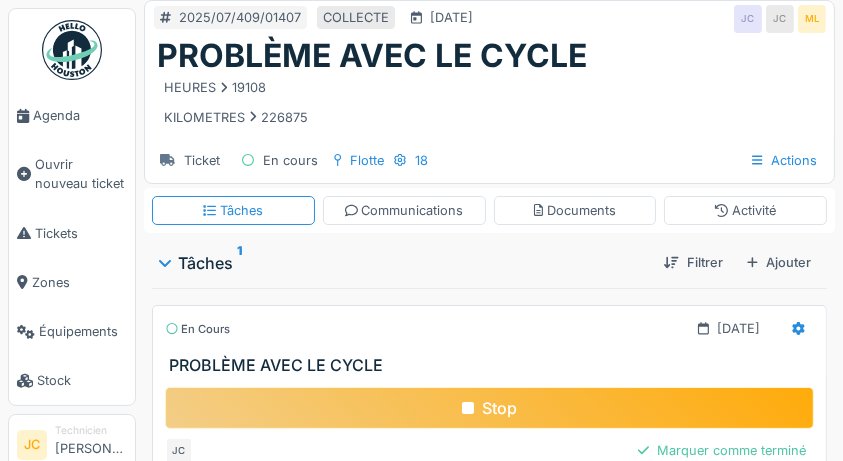 click on "Agenda" at bounding box center (80, 115) 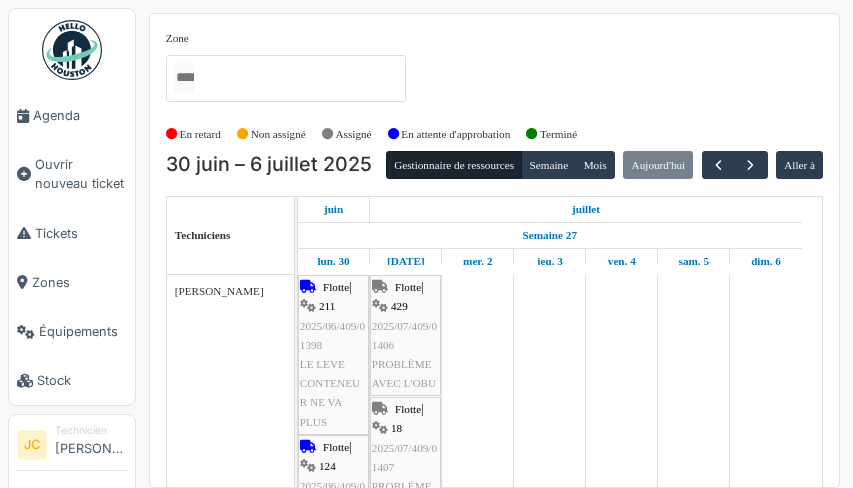 scroll, scrollTop: 0, scrollLeft: 0, axis: both 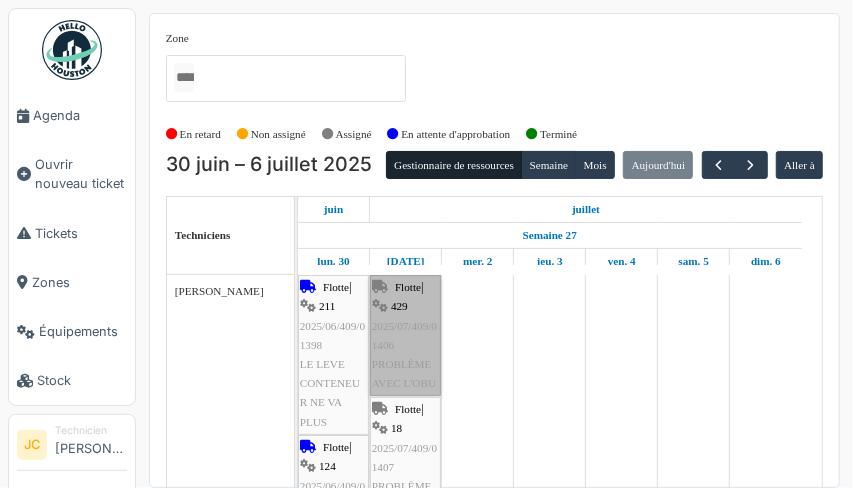click on "Flotte
|     429
2025/07/409/01406
PROBLÈME AVEC L'OBU" at bounding box center (405, 335) 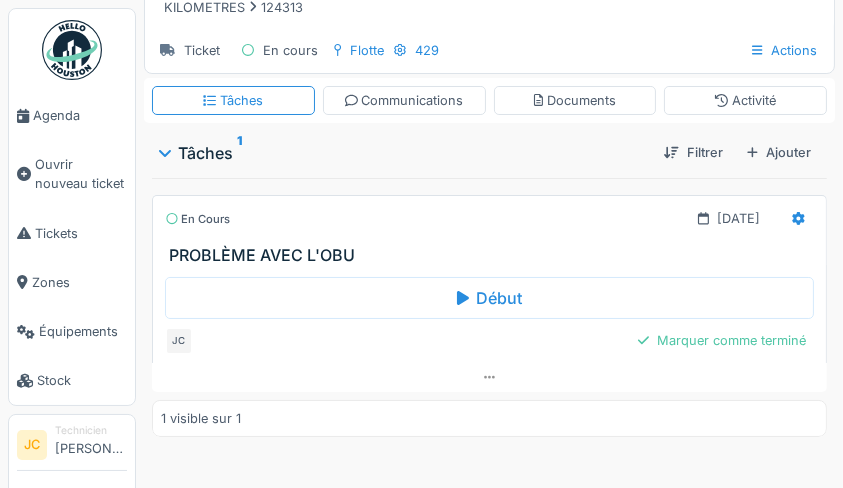 scroll, scrollTop: 0, scrollLeft: 0, axis: both 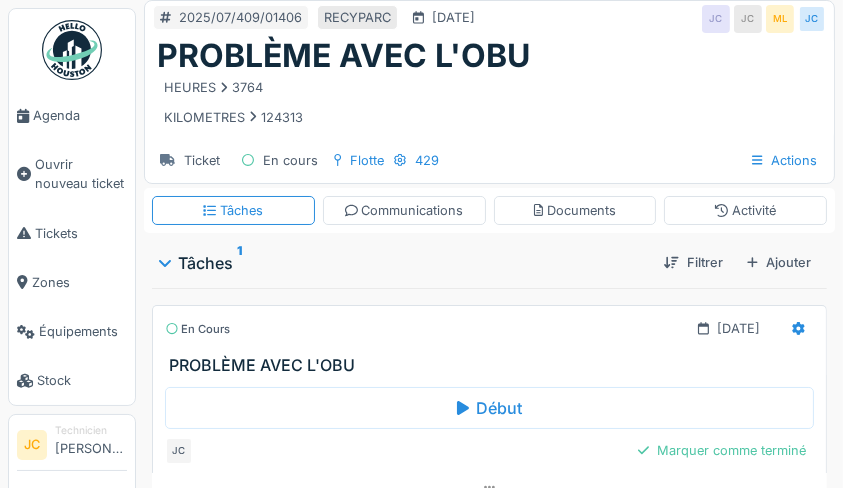 click on "Agenda" at bounding box center [80, 115] 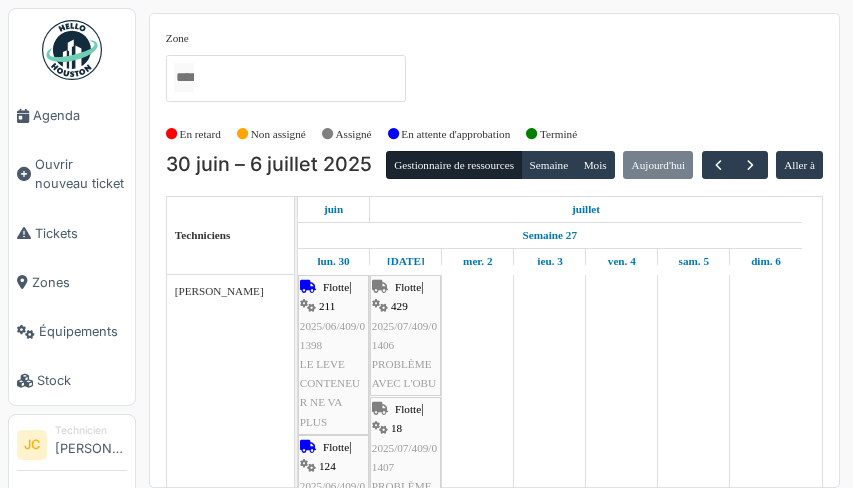 scroll, scrollTop: 0, scrollLeft: 0, axis: both 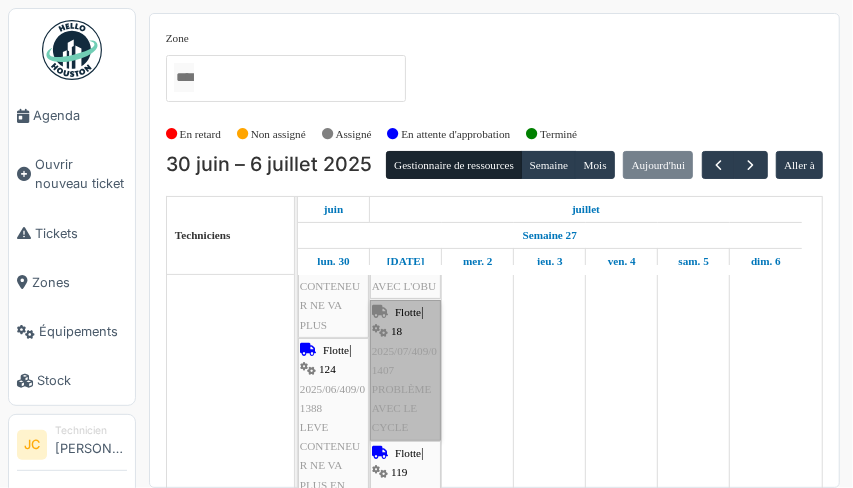 click on "Flotte
|     18
2025/07/409/01407
PROBLÈME AVEC LE CYCLE" at bounding box center [405, 370] 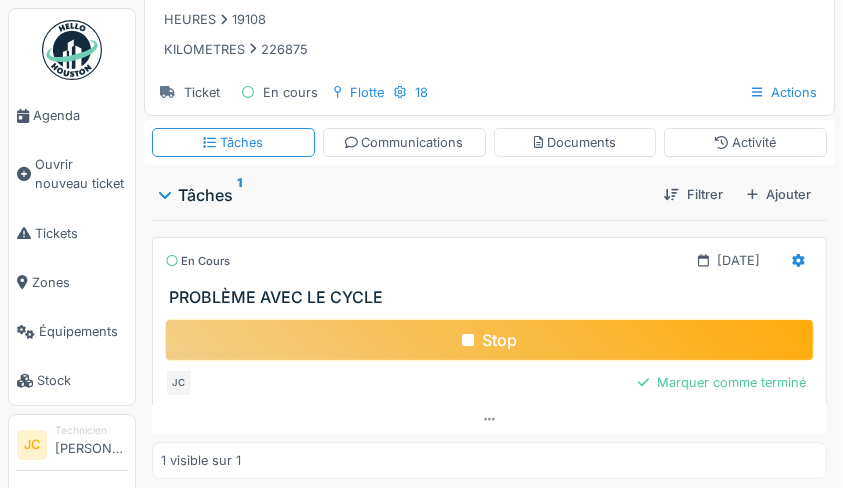 scroll, scrollTop: 176, scrollLeft: 0, axis: vertical 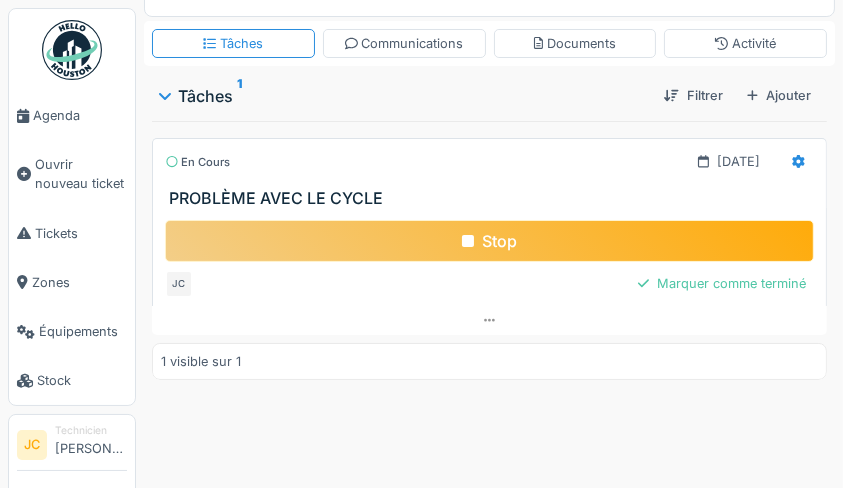 click on "Stop" at bounding box center (489, 241) 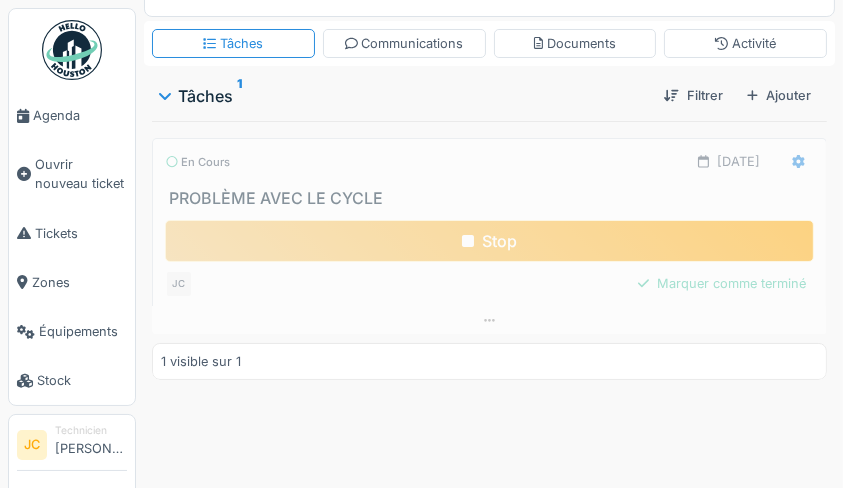 click at bounding box center [489, 320] 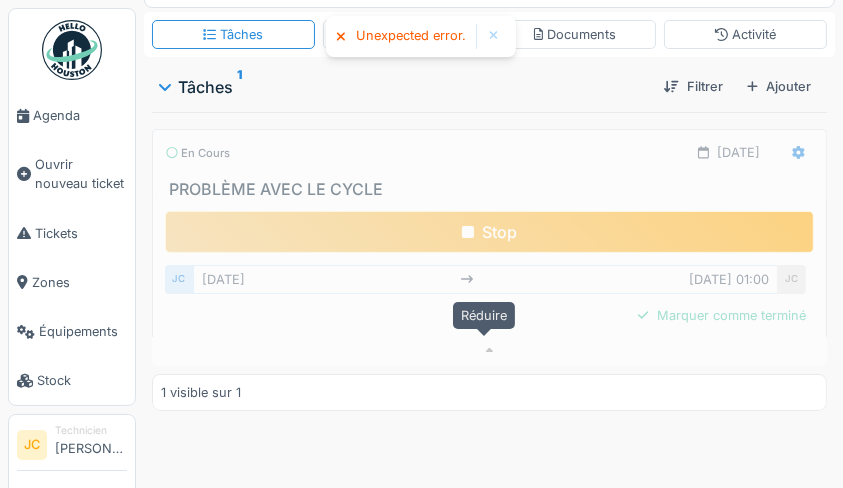 click at bounding box center (494, 36) 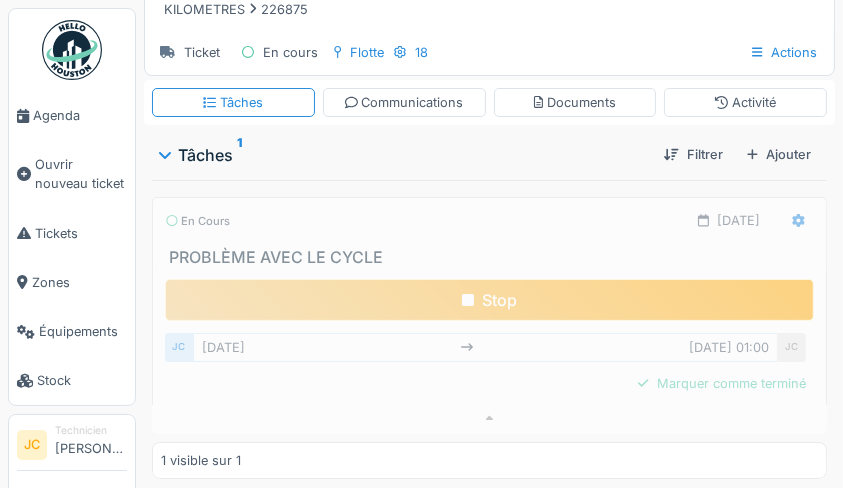 scroll, scrollTop: 109, scrollLeft: 0, axis: vertical 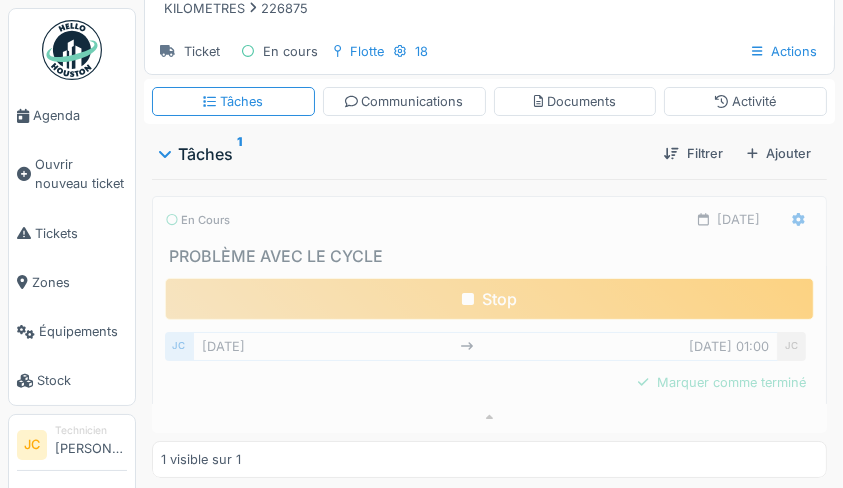 click on "Stop" at bounding box center (489, 299) 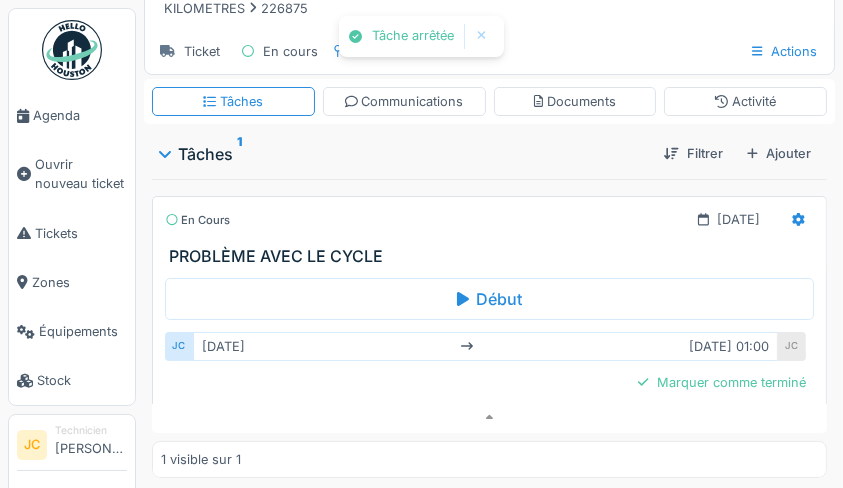 click at bounding box center [798, 219] 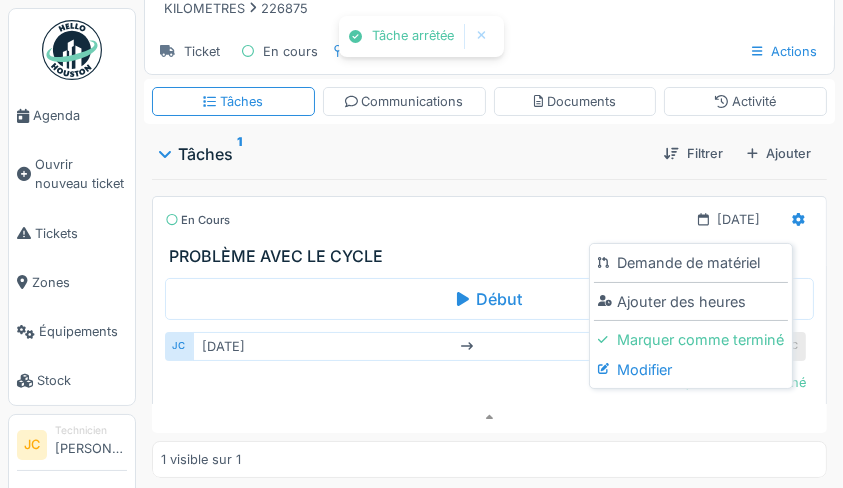 click on "Modifier" at bounding box center [691, 370] 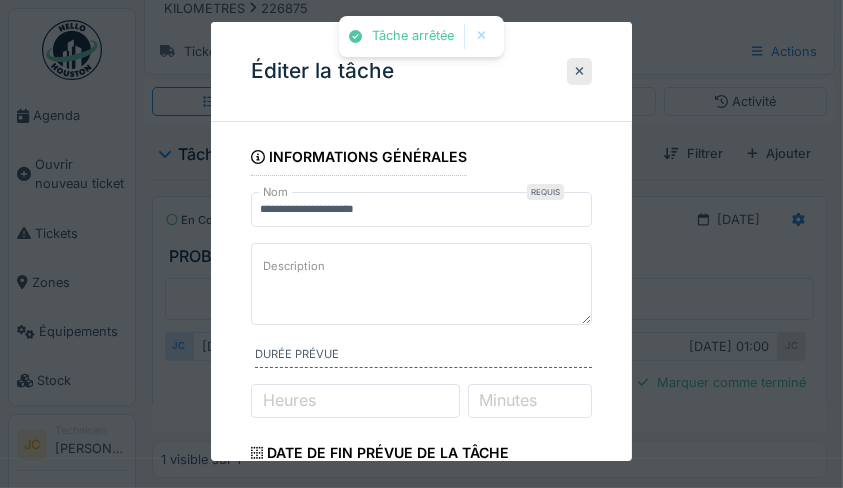 click on "Description" at bounding box center (422, 284) 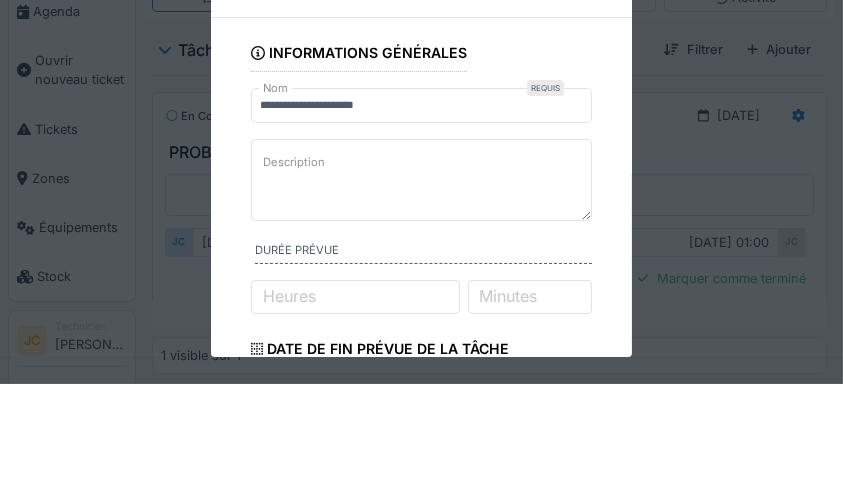 scroll, scrollTop: 109, scrollLeft: 0, axis: vertical 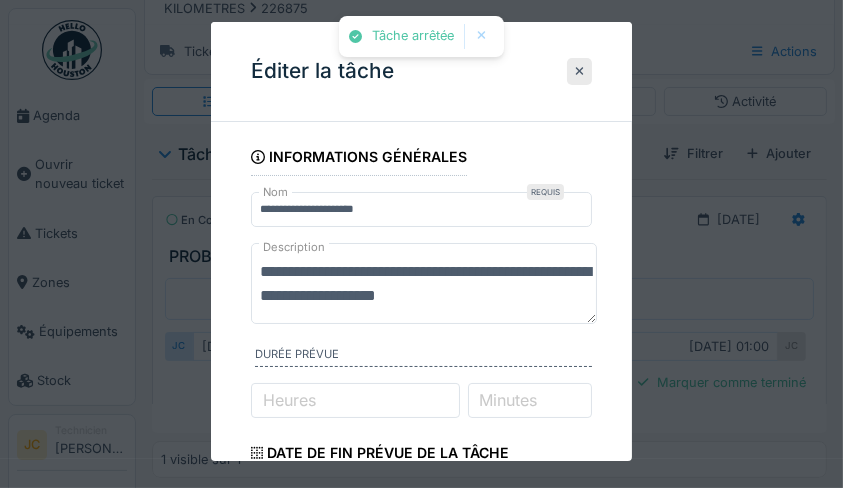 click on "**********" at bounding box center [424, 284] 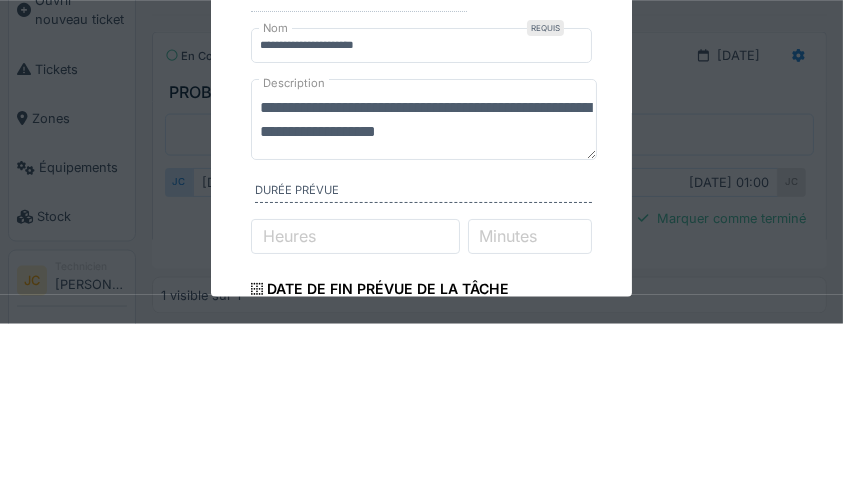 scroll, scrollTop: 109, scrollLeft: 0, axis: vertical 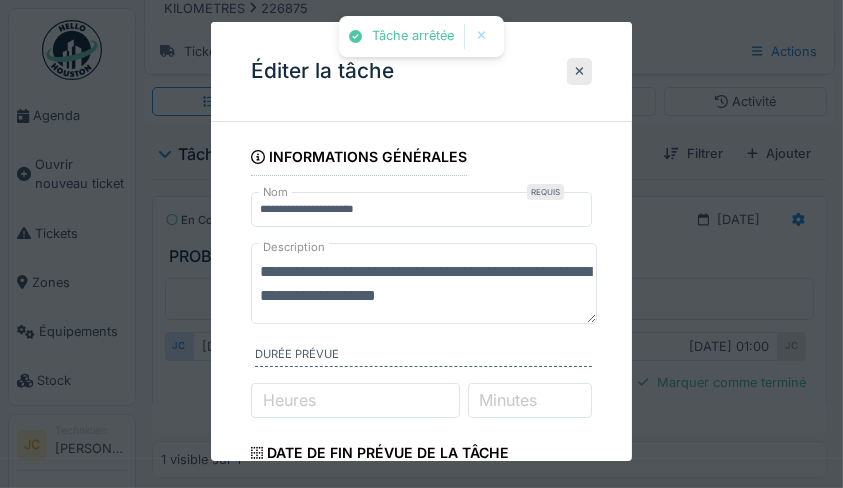 type on "**********" 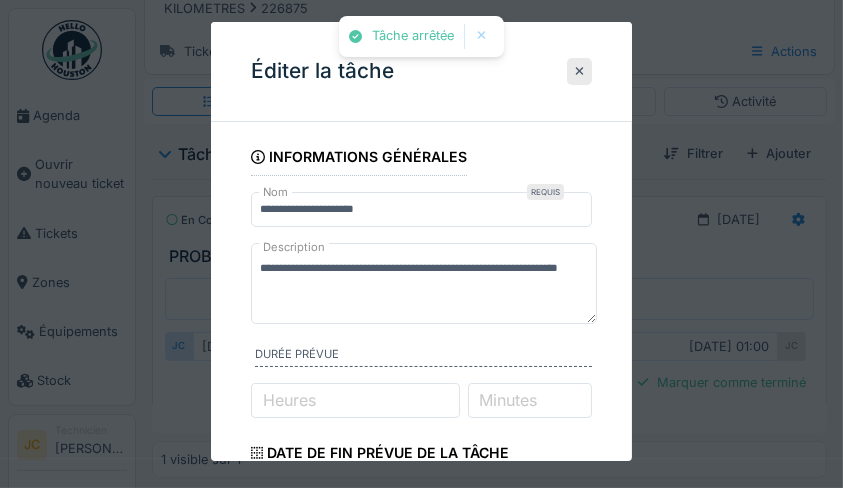 click on "**********" at bounding box center [422, 501] 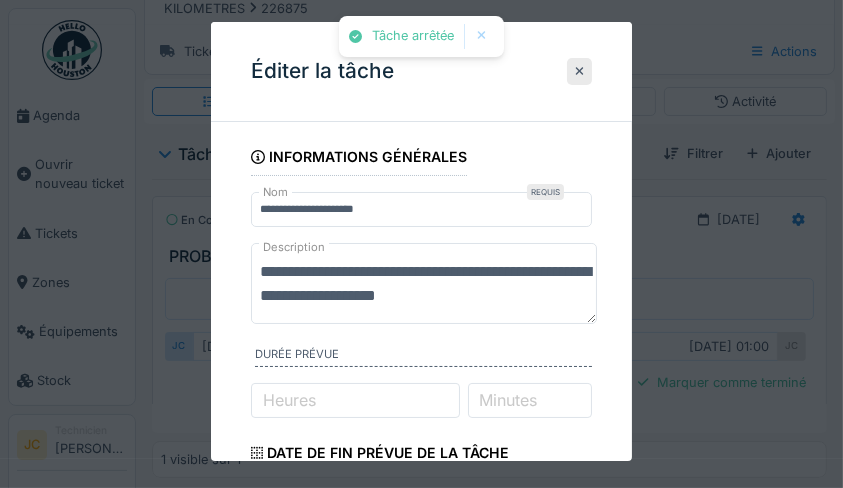 click on "**********" at bounding box center (424, 284) 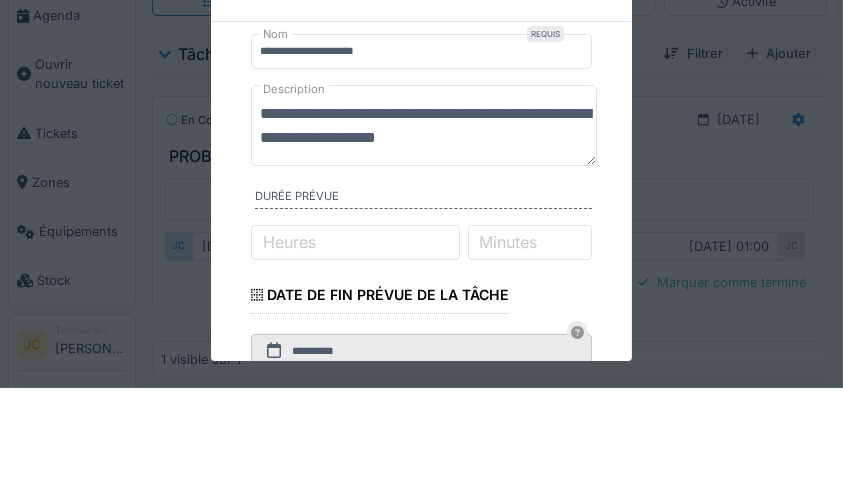 scroll, scrollTop: 109, scrollLeft: 0, axis: vertical 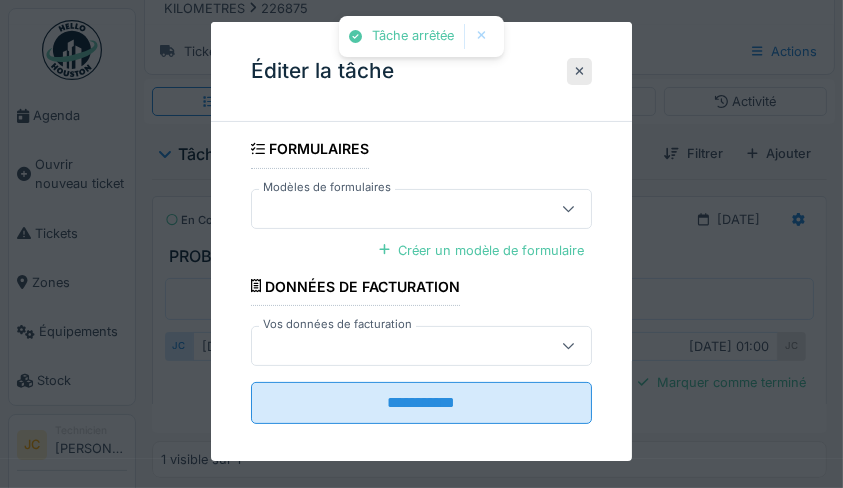 click on "**********" at bounding box center (422, 403) 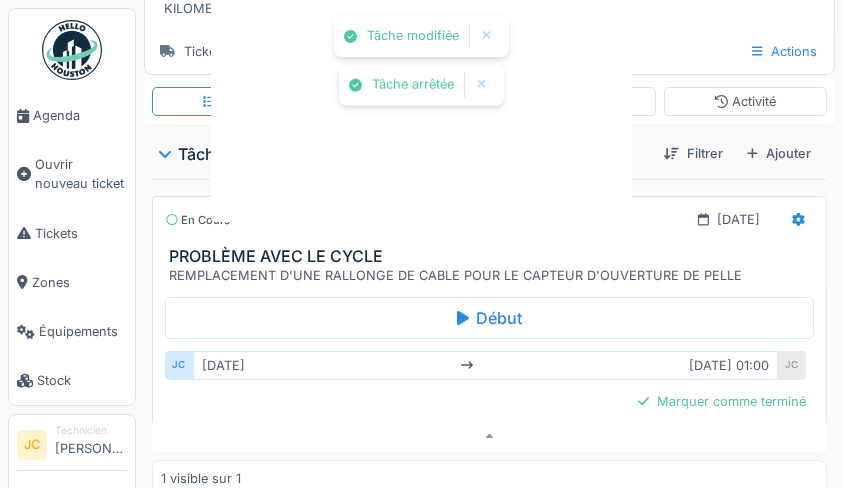scroll, scrollTop: 0, scrollLeft: 0, axis: both 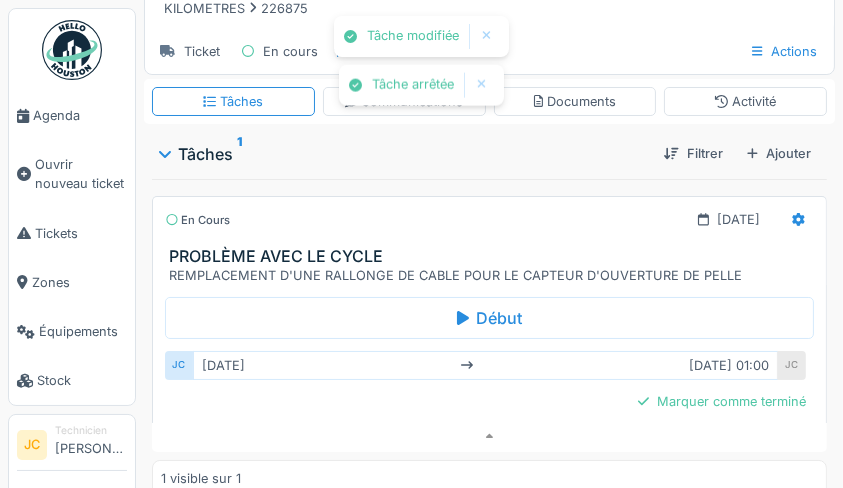 click on "Marquer comme terminé" at bounding box center (722, 401) 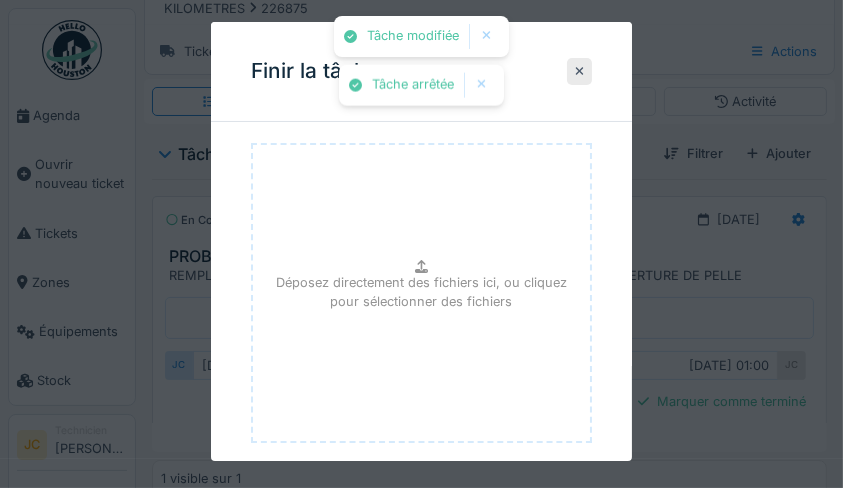scroll, scrollTop: 276, scrollLeft: 0, axis: vertical 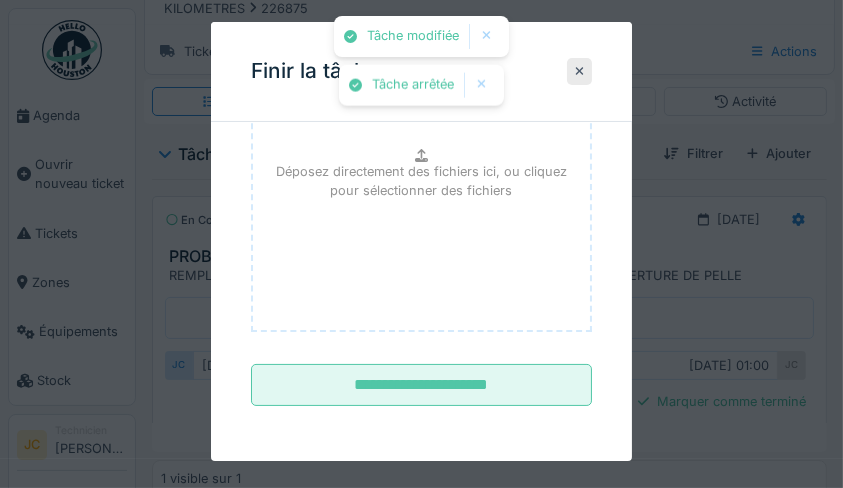 click on "**********" at bounding box center (422, 385) 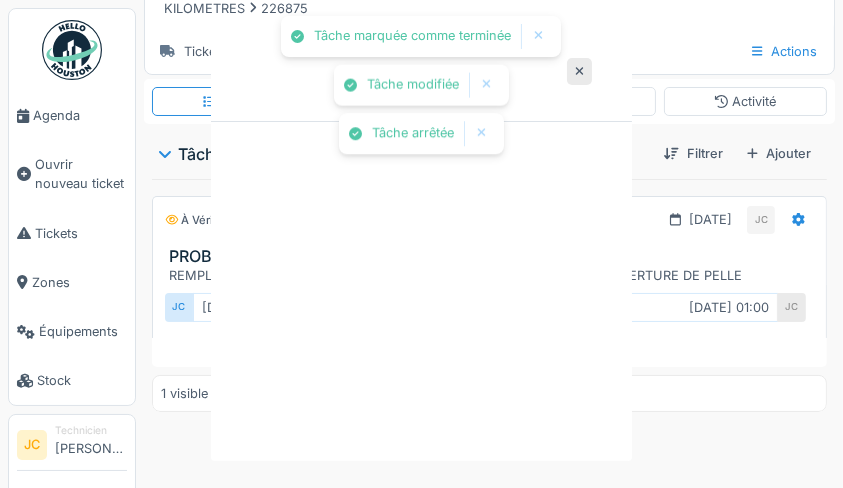 scroll, scrollTop: 0, scrollLeft: 0, axis: both 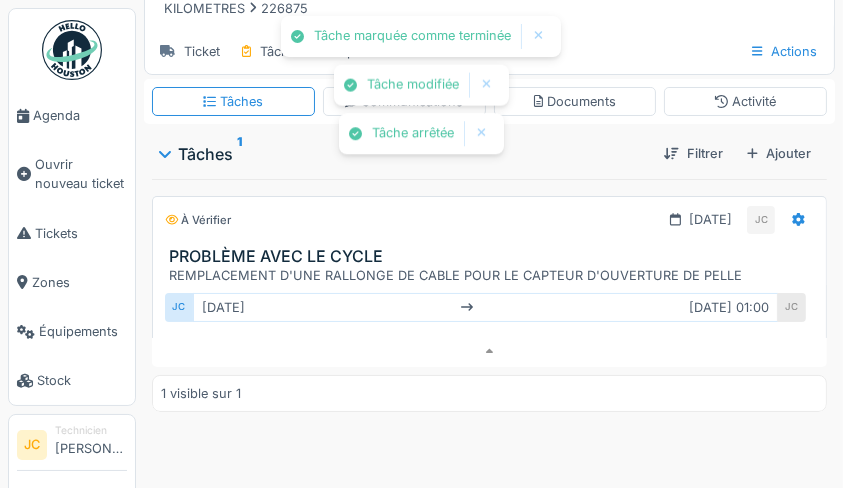 click at bounding box center (539, 36) 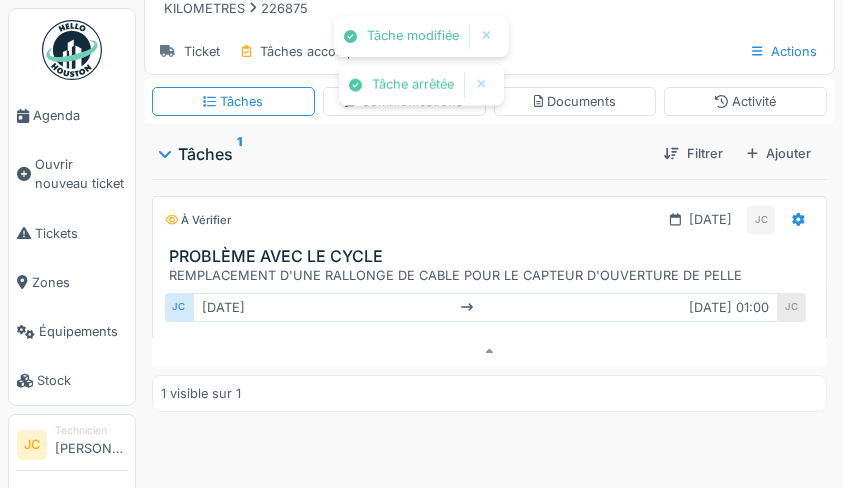 click at bounding box center (487, 36) 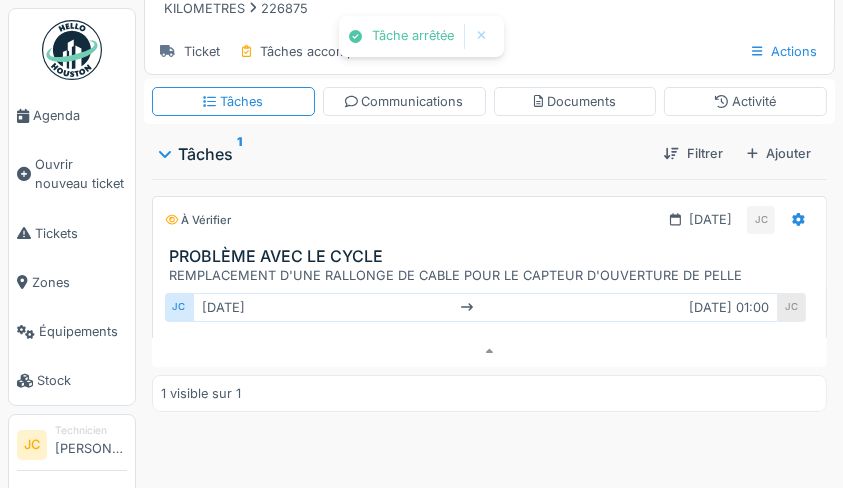 click at bounding box center (482, 36) 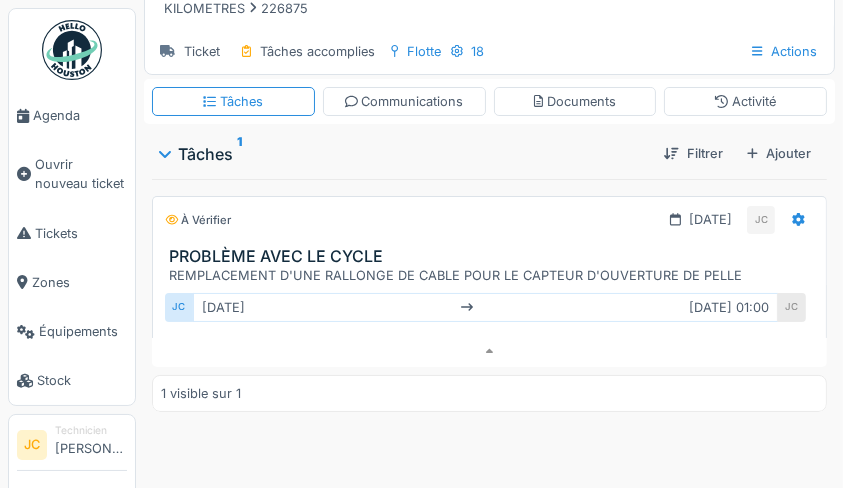 click on "Agenda" at bounding box center (80, 115) 